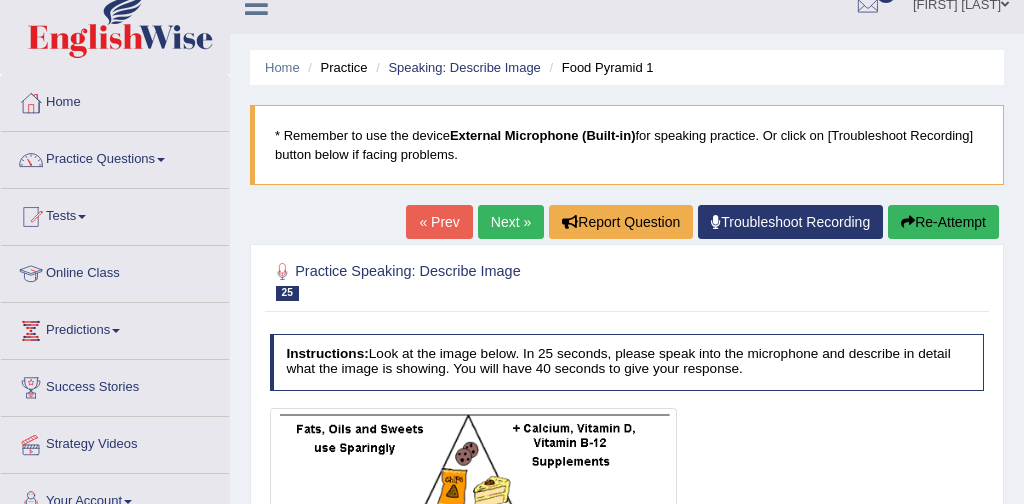 scroll, scrollTop: 24, scrollLeft: 0, axis: vertical 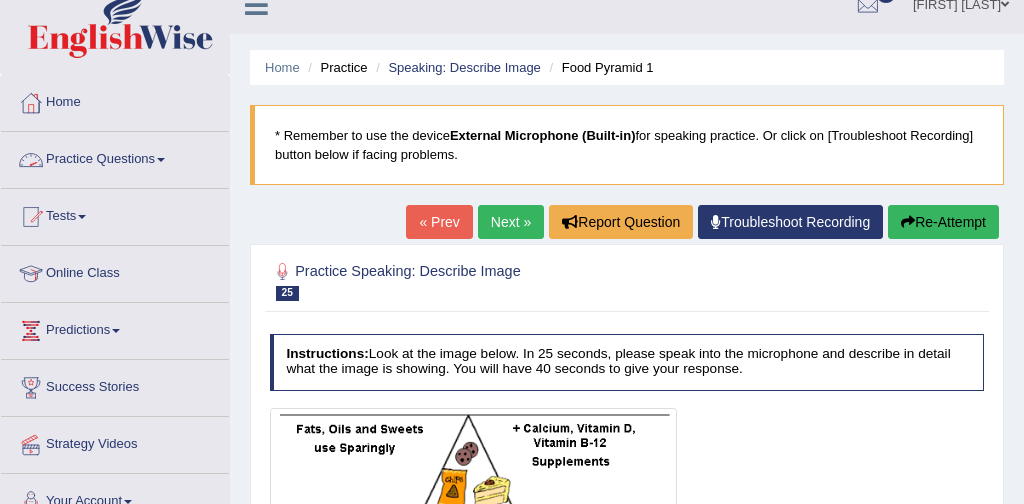 click on "Practice Questions" at bounding box center [115, 157] 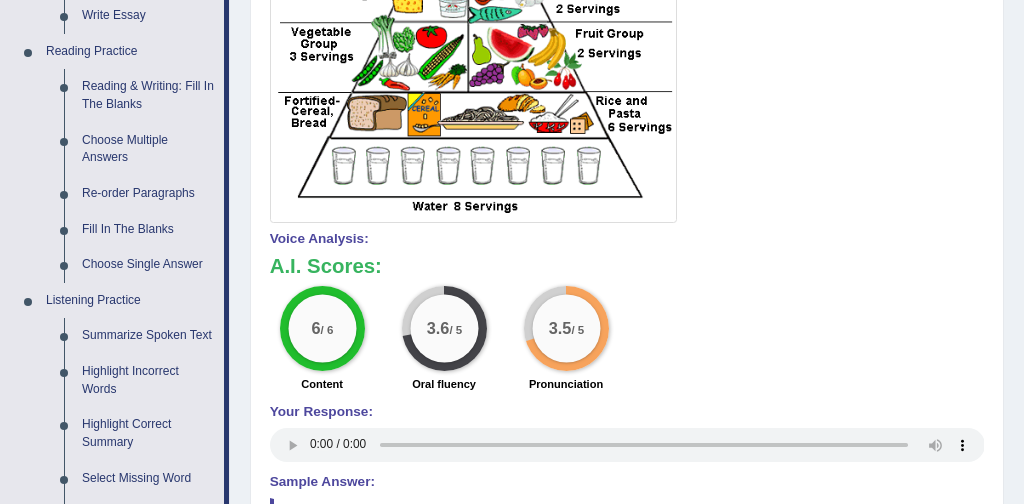 scroll, scrollTop: 583, scrollLeft: 0, axis: vertical 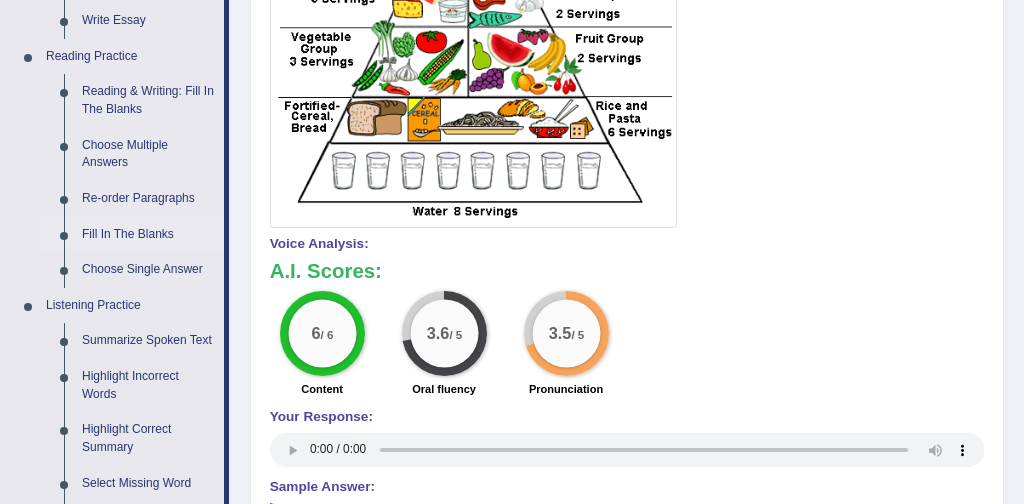 click on "Fill In The Blanks" at bounding box center [148, 235] 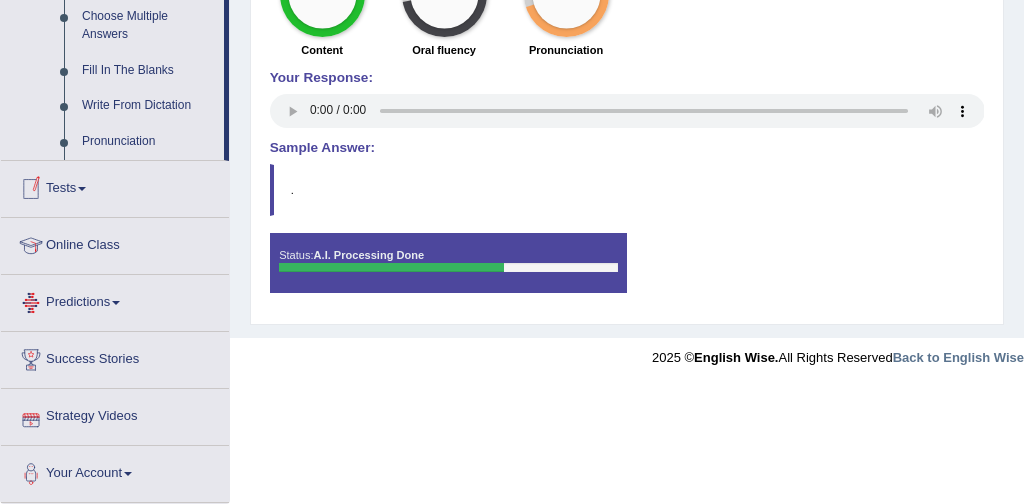 scroll, scrollTop: 956, scrollLeft: 0, axis: vertical 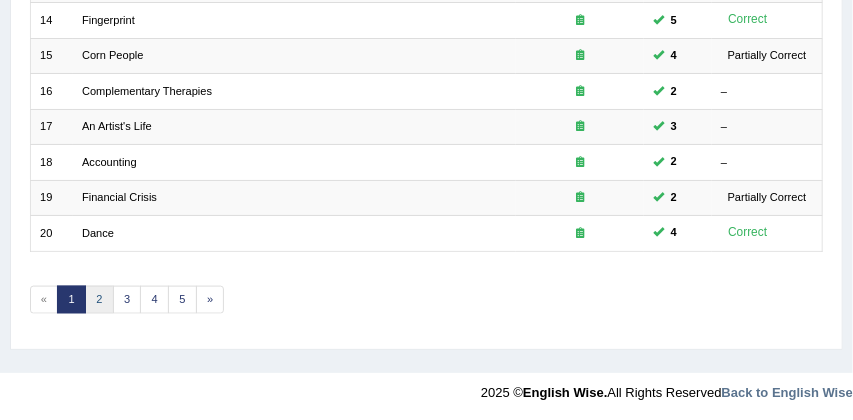 click on "2" at bounding box center [99, 300] 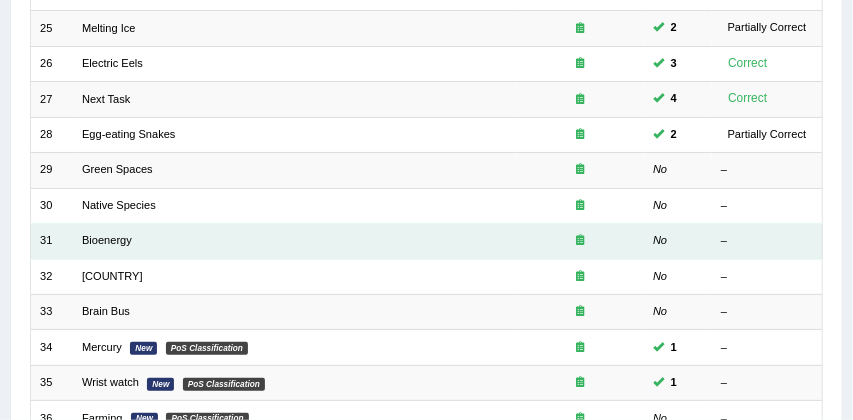 scroll, scrollTop: 412, scrollLeft: 0, axis: vertical 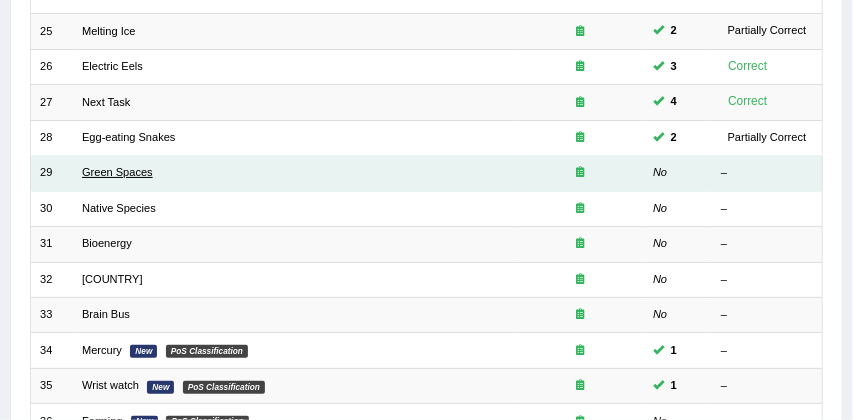 click on "Green Spaces" at bounding box center (117, 172) 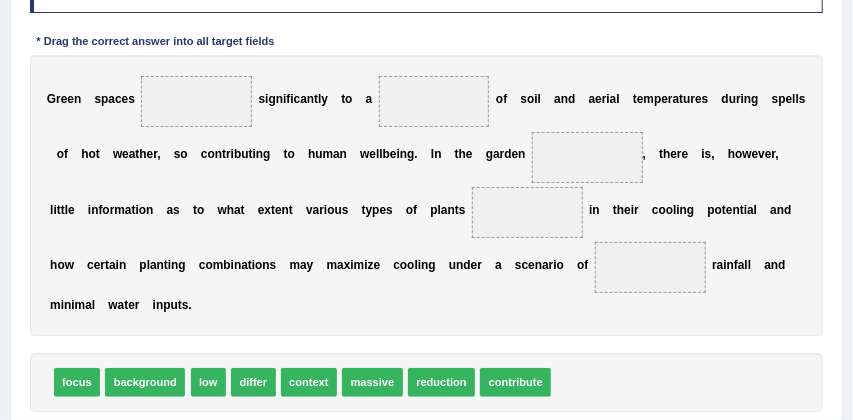 scroll, scrollTop: 303, scrollLeft: 0, axis: vertical 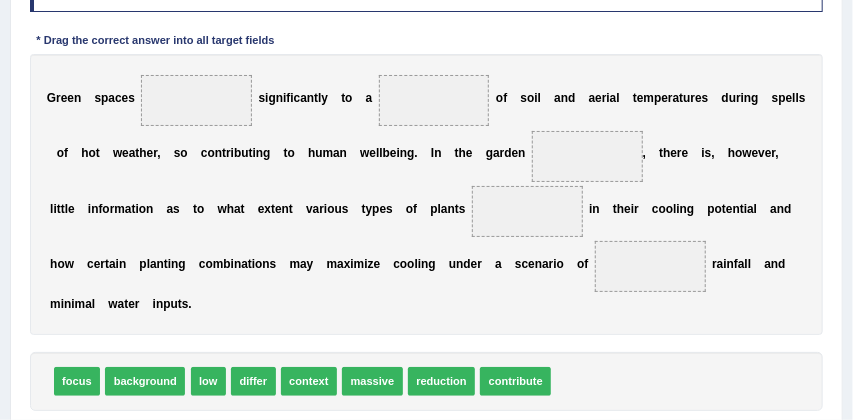 click on "contribute" at bounding box center [515, 381] 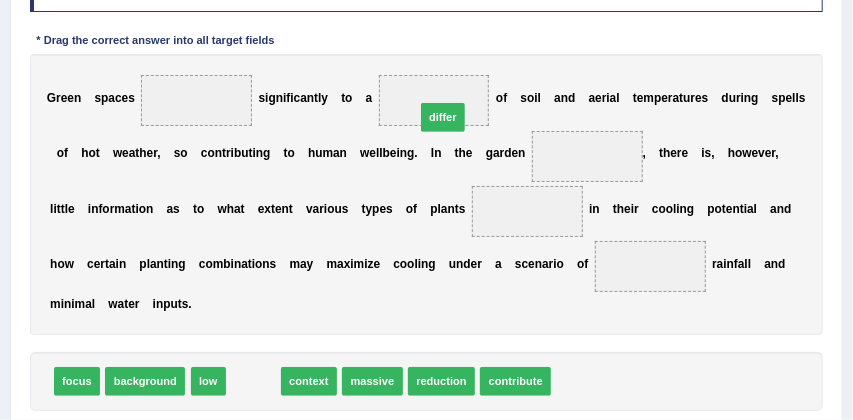 drag, startPoint x: 255, startPoint y: 380, endPoint x: 477, endPoint y: 63, distance: 387.00516 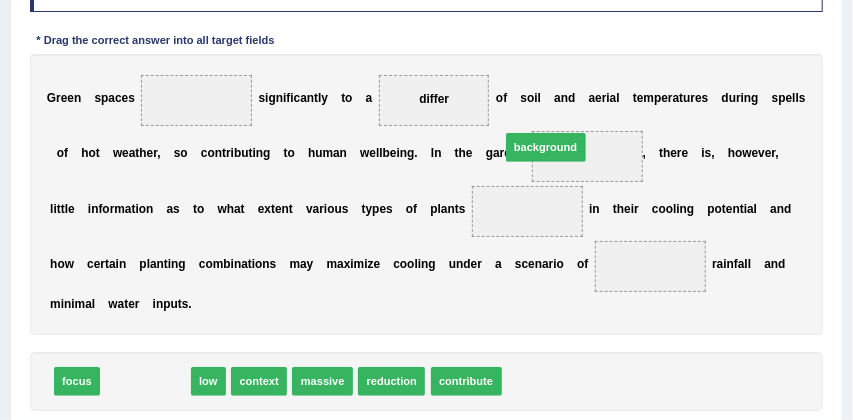 drag, startPoint x: 139, startPoint y: 387, endPoint x: 618, endPoint y: 112, distance: 552.3278 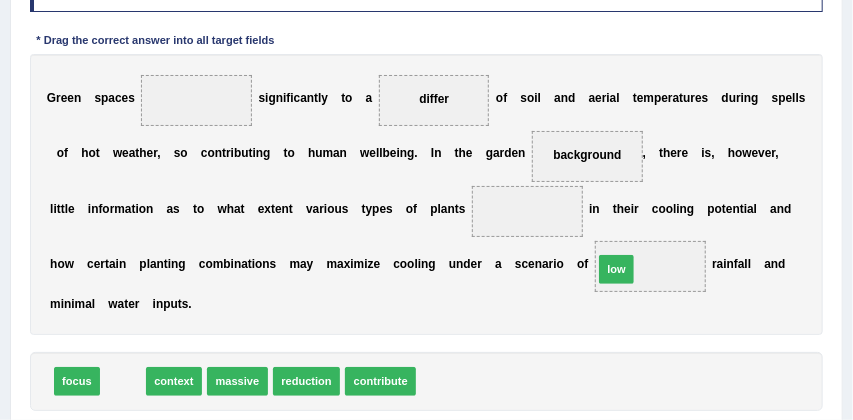 drag, startPoint x: 118, startPoint y: 388, endPoint x: 699, endPoint y: 257, distance: 595.58545 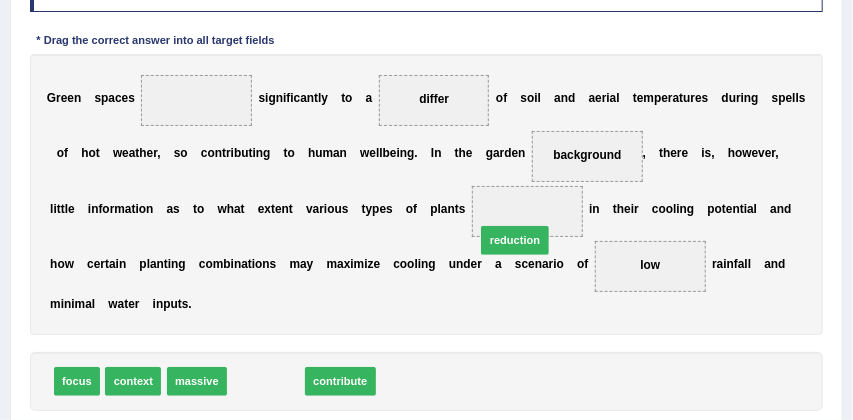 drag, startPoint x: 260, startPoint y: 383, endPoint x: 555, endPoint y: 214, distance: 339.9794 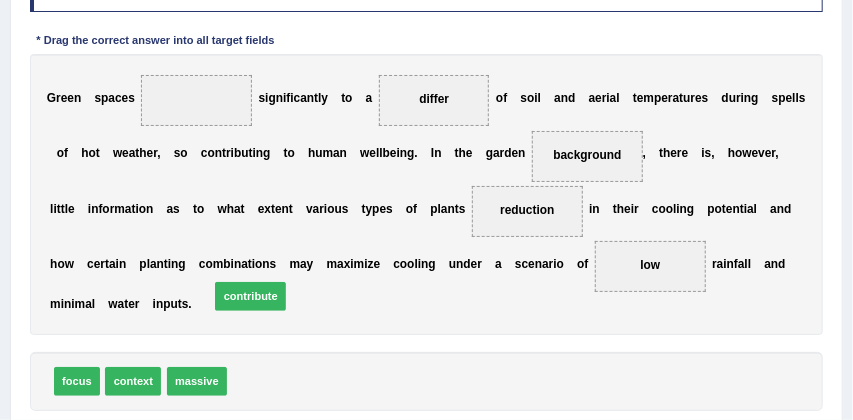 drag, startPoint x: 268, startPoint y: 386, endPoint x: 226, endPoint y: 188, distance: 202.40553 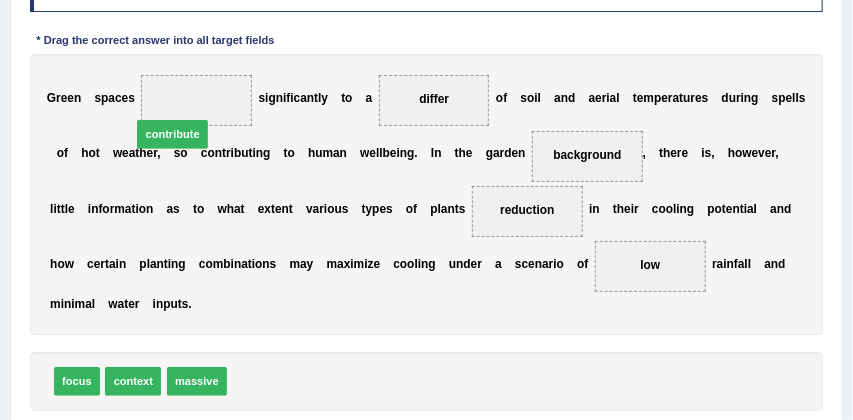 drag, startPoint x: 272, startPoint y: 379, endPoint x: 170, endPoint y: 58, distance: 336.81598 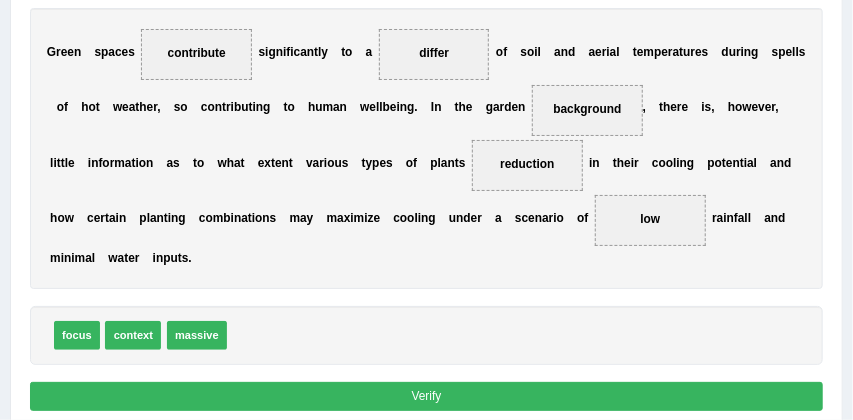 scroll, scrollTop: 352, scrollLeft: 0, axis: vertical 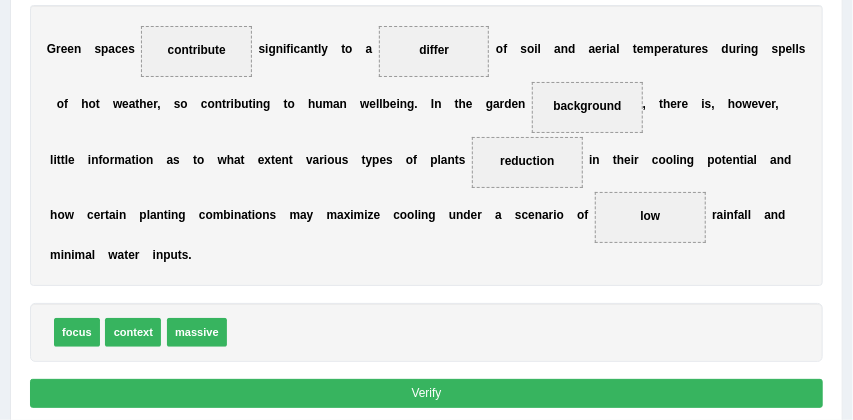 click on "Verify" at bounding box center (427, 393) 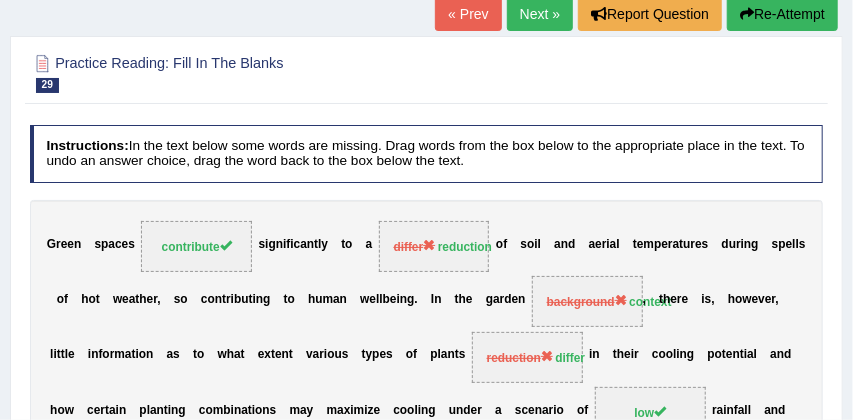 scroll, scrollTop: 127, scrollLeft: 0, axis: vertical 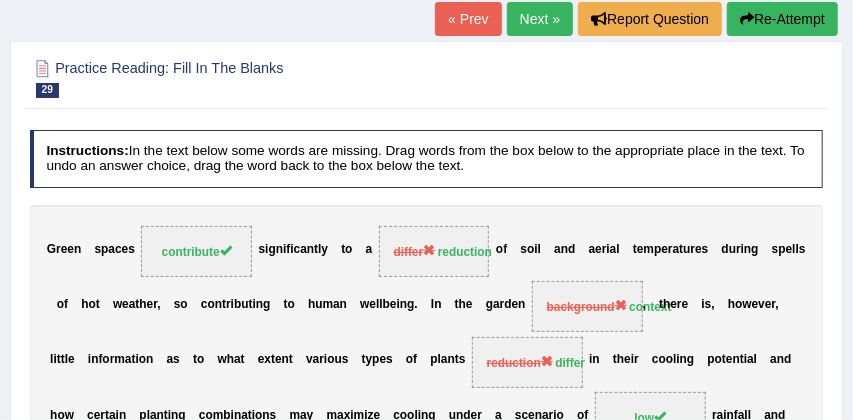 click on "Re-Attempt" at bounding box center [782, 19] 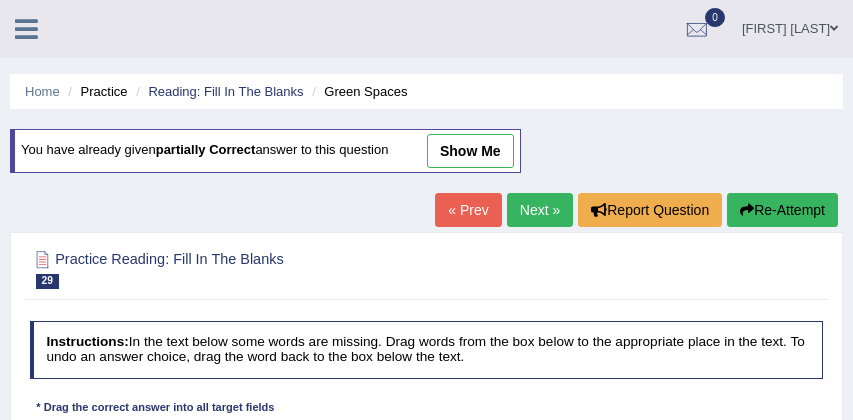 scroll, scrollTop: 492, scrollLeft: 0, axis: vertical 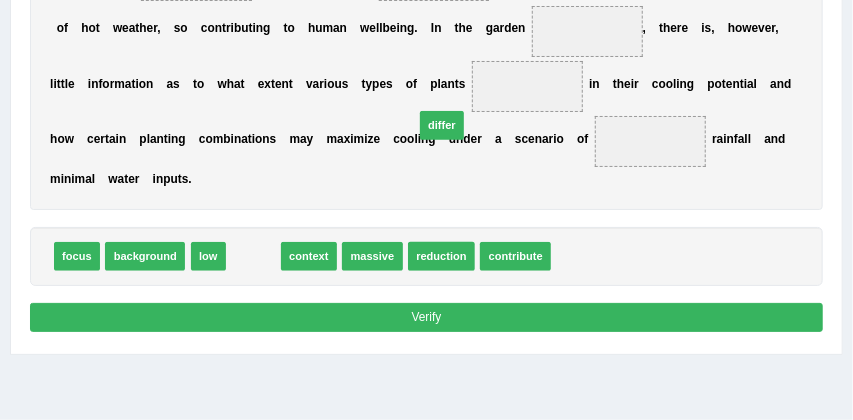drag, startPoint x: 245, startPoint y: 261, endPoint x: 501, endPoint y: 93, distance: 306.20255 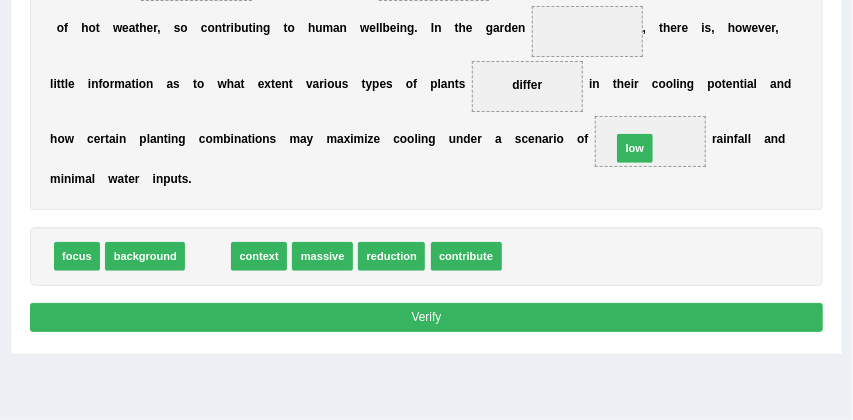drag, startPoint x: 208, startPoint y: 257, endPoint x: 710, endPoint y: 131, distance: 517.5712 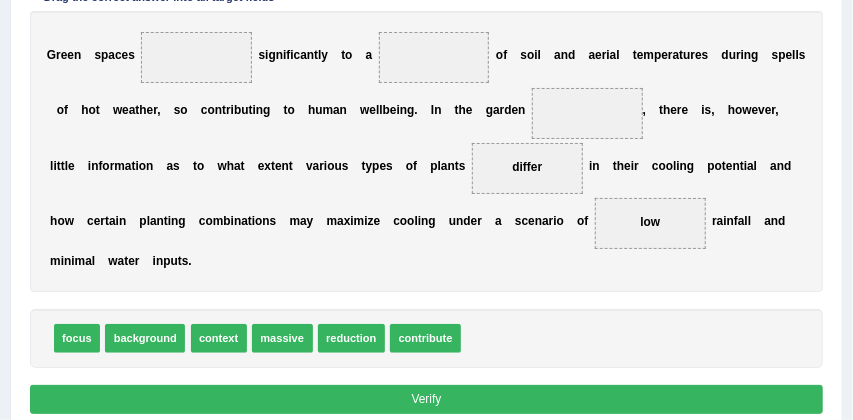 scroll, scrollTop: 409, scrollLeft: 0, axis: vertical 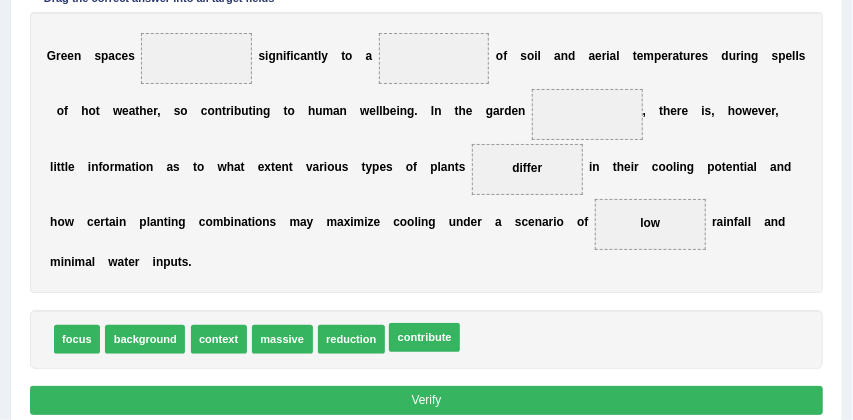 drag, startPoint x: 443, startPoint y: 345, endPoint x: 288, endPoint y: 190, distance: 219.20311 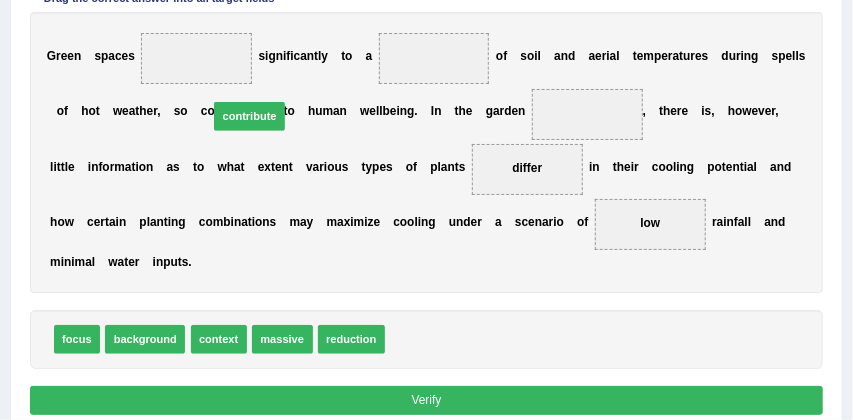drag, startPoint x: 434, startPoint y: 338, endPoint x: 218, endPoint y: 54, distance: 356.80807 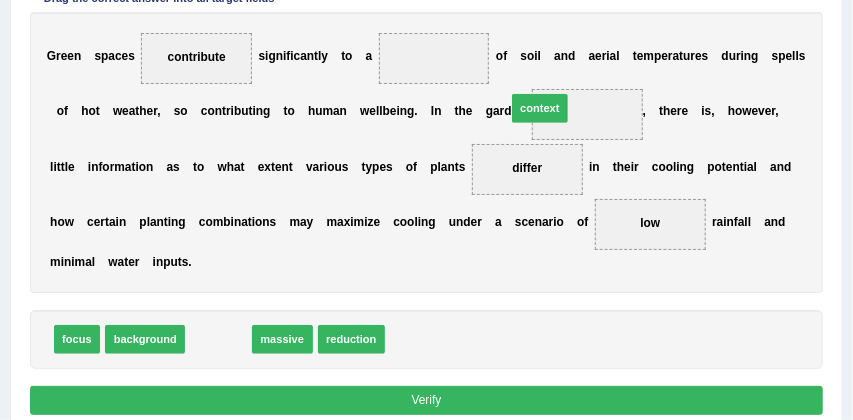 drag, startPoint x: 210, startPoint y: 339, endPoint x: 609, endPoint y: 66, distance: 483.4563 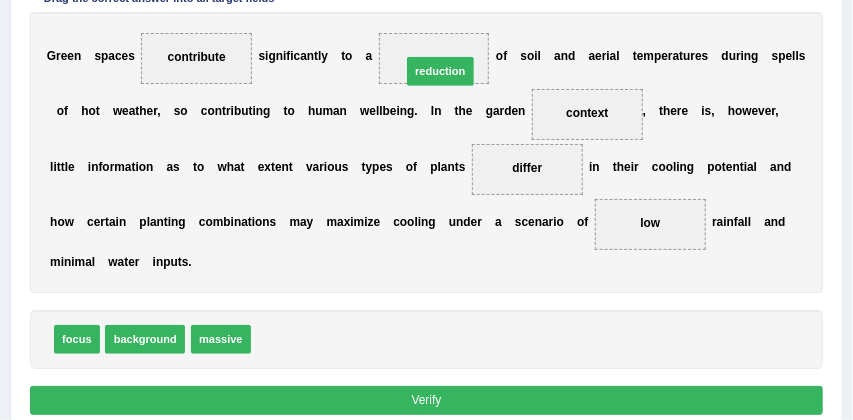 drag, startPoint x: 279, startPoint y: 343, endPoint x: 461, endPoint y: 22, distance: 369.00543 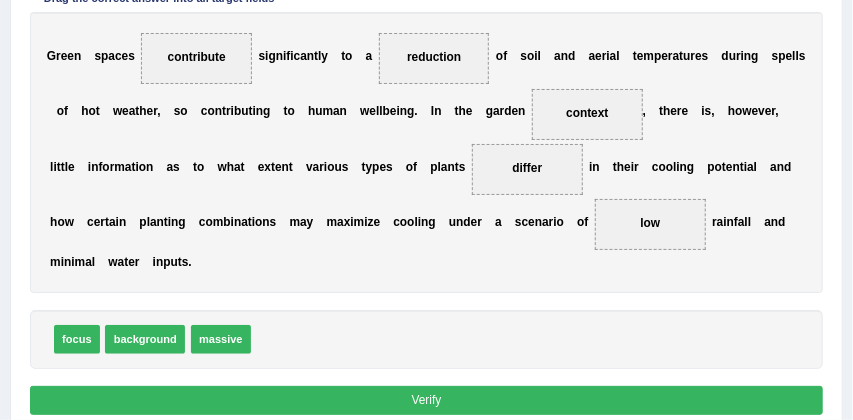 click on "Verify" at bounding box center (427, 400) 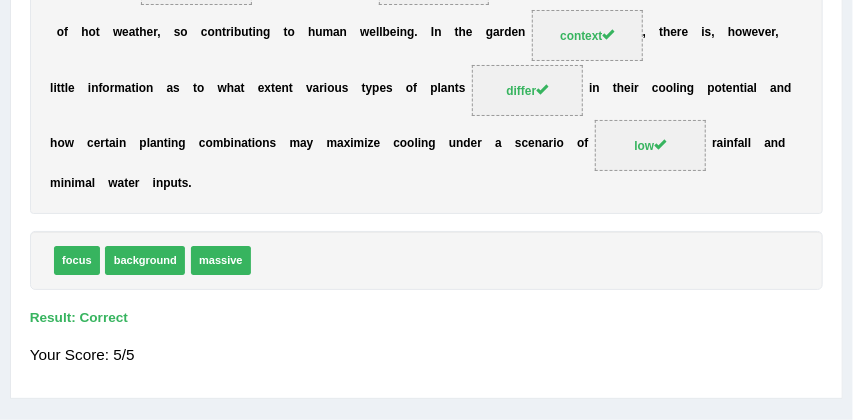 scroll, scrollTop: 330, scrollLeft: 0, axis: vertical 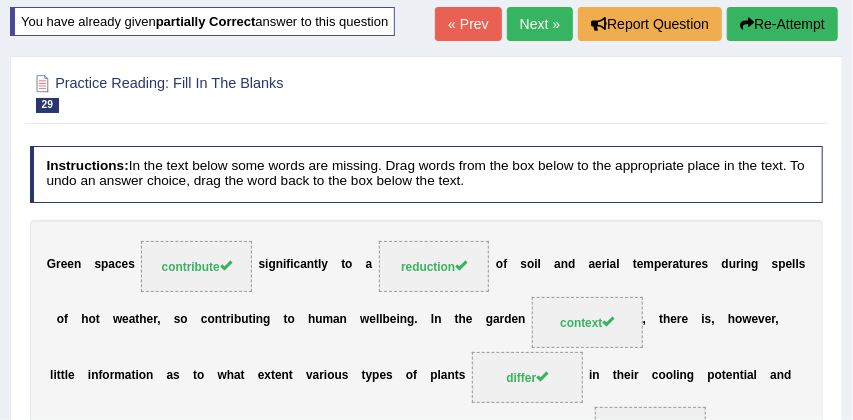 click on "Next »" at bounding box center (540, 24) 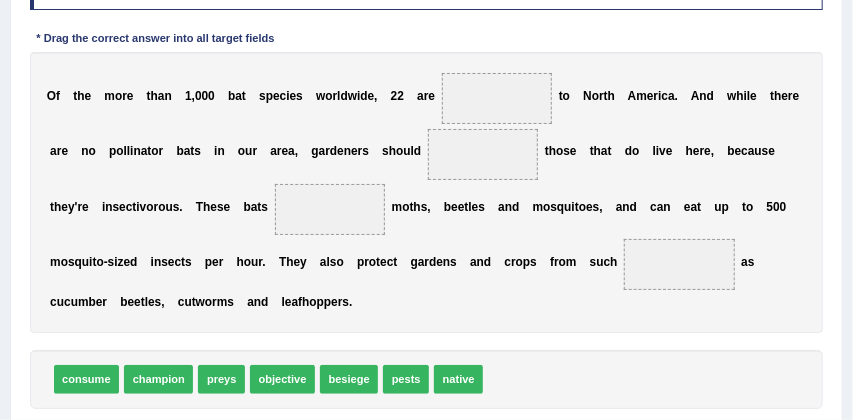 scroll, scrollTop: 308, scrollLeft: 0, axis: vertical 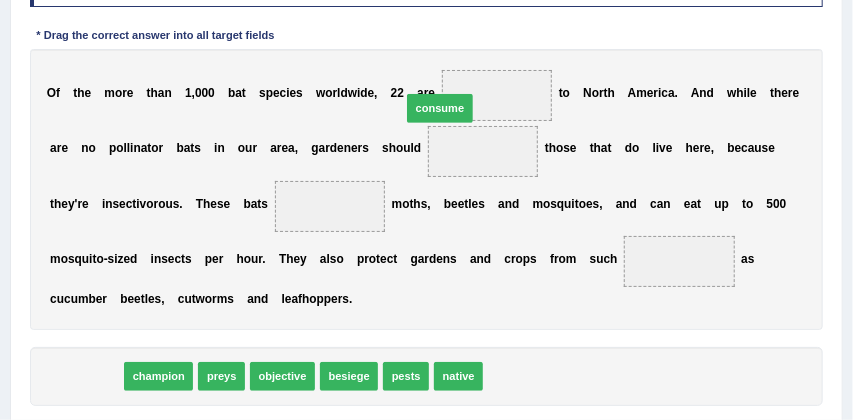 drag, startPoint x: 74, startPoint y: 375, endPoint x: 509, endPoint y: 44, distance: 546.6132 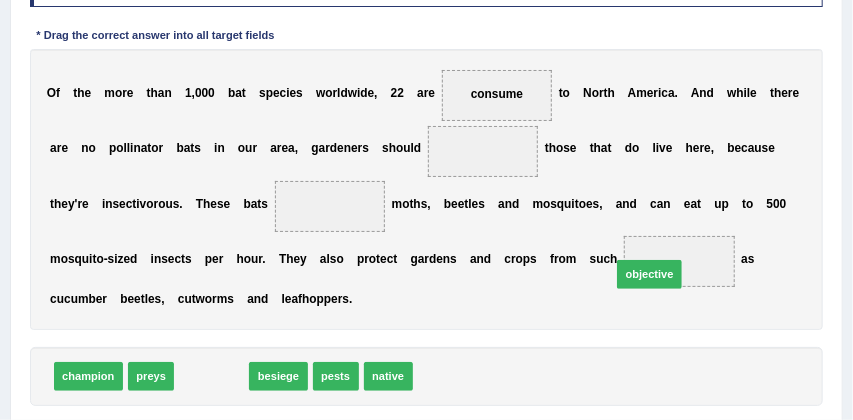 drag, startPoint x: 212, startPoint y: 381, endPoint x: 727, endPoint y: 260, distance: 529.0236 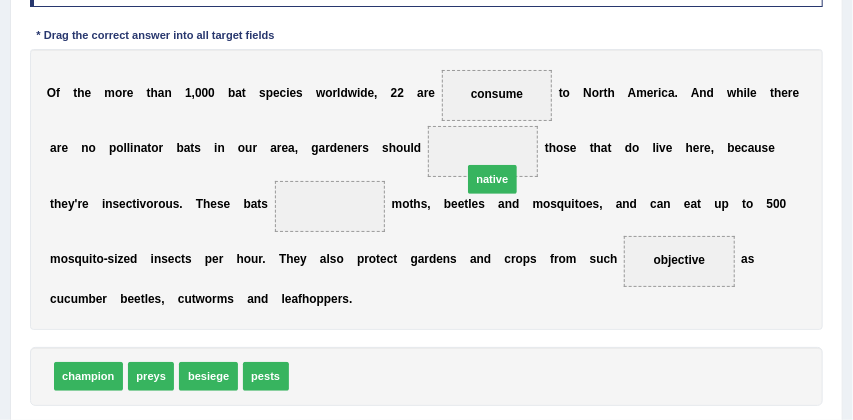 drag, startPoint x: 308, startPoint y: 379, endPoint x: 527, endPoint y: 126, distance: 334.6192 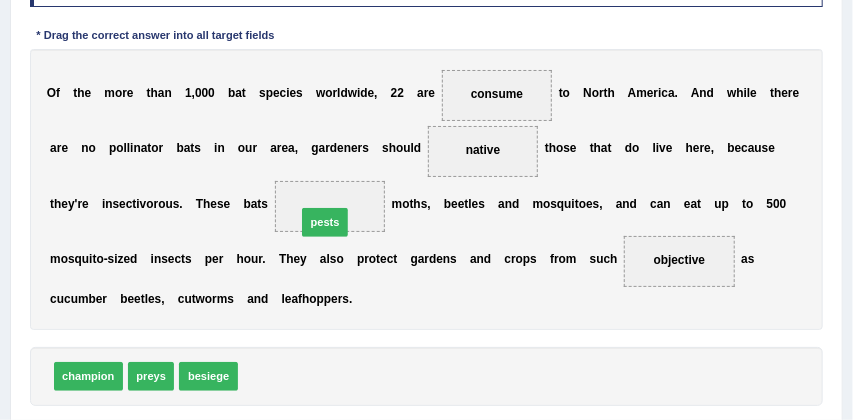 drag, startPoint x: 264, startPoint y: 378, endPoint x: 334, endPoint y: 197, distance: 194.06442 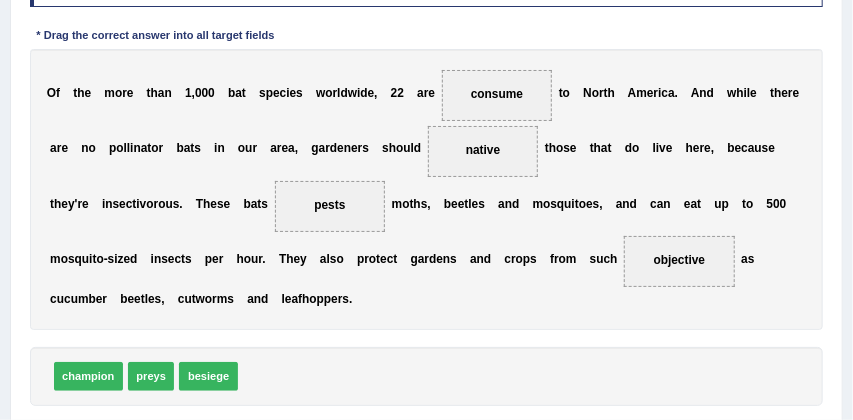 scroll, scrollTop: 351, scrollLeft: 0, axis: vertical 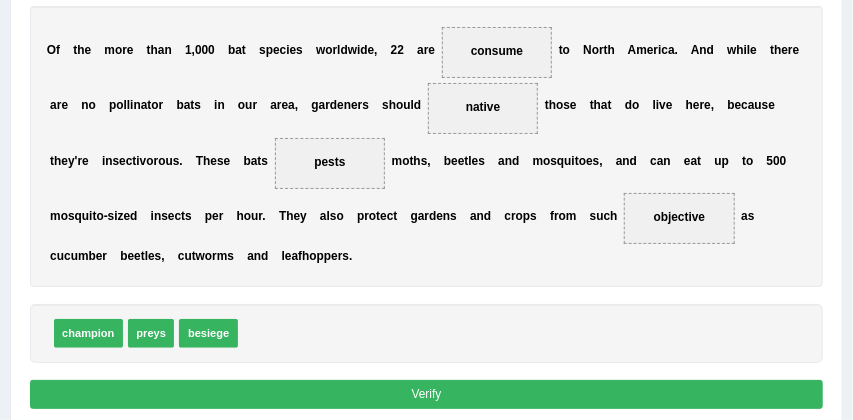 click on "Verify" at bounding box center (427, 394) 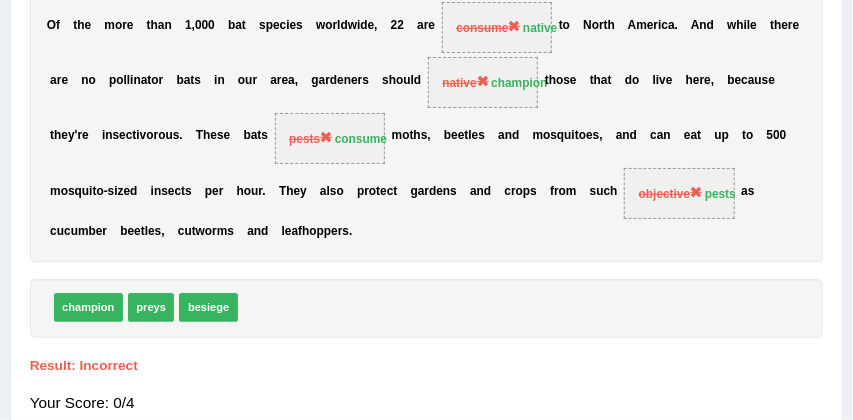scroll, scrollTop: 326, scrollLeft: 0, axis: vertical 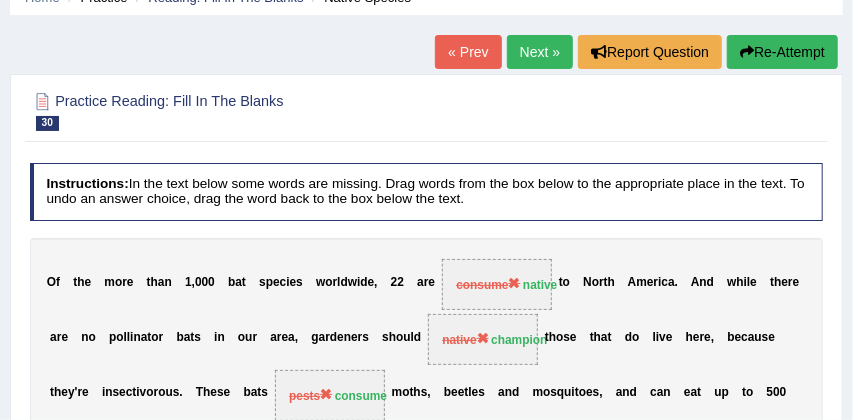 click on "Re-Attempt" at bounding box center (782, 52) 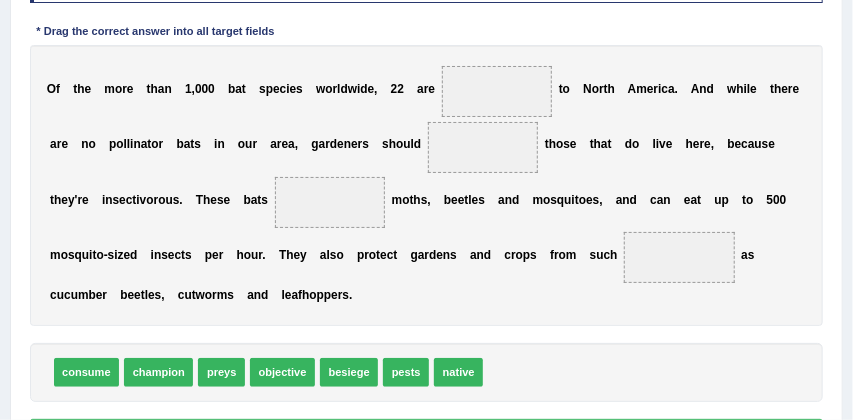 scroll, scrollTop: 378, scrollLeft: 0, axis: vertical 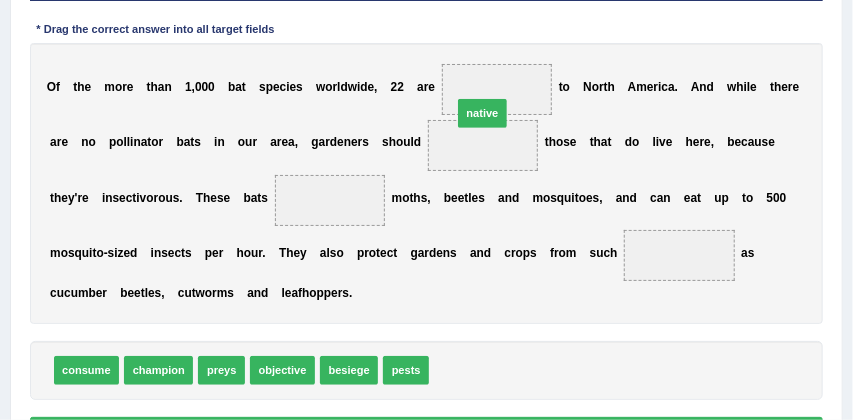 drag, startPoint x: 454, startPoint y: 370, endPoint x: 483, endPoint y: 63, distance: 308.36667 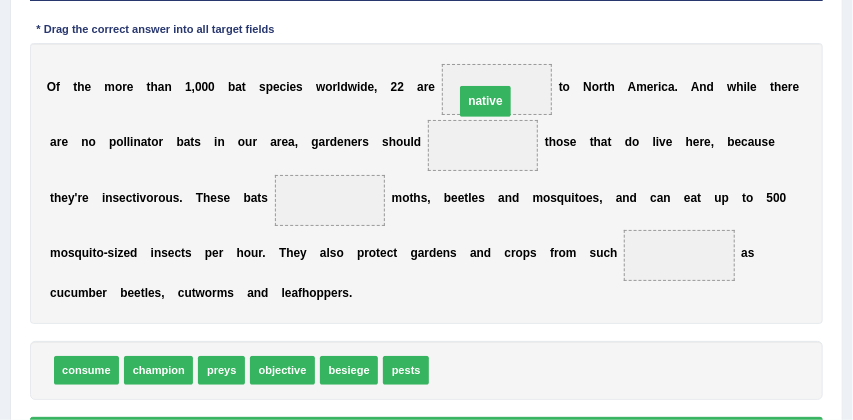 drag, startPoint x: 489, startPoint y: 147, endPoint x: 493, endPoint y: 92, distance: 55.145264 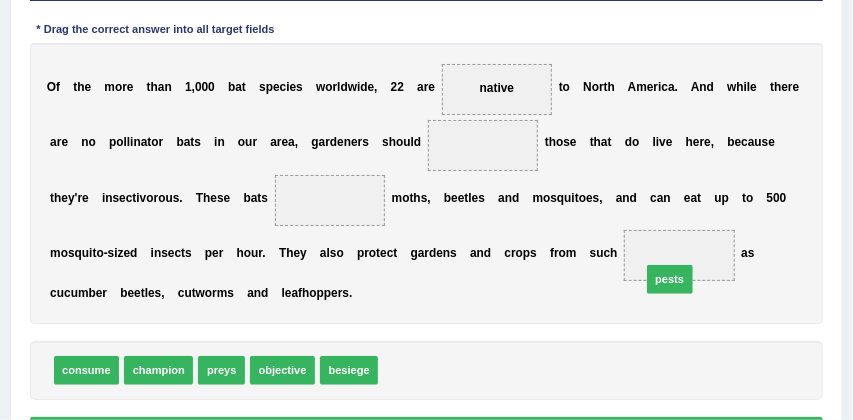 drag, startPoint x: 409, startPoint y: 371, endPoint x: 719, endPoint y: 263, distance: 328.27426 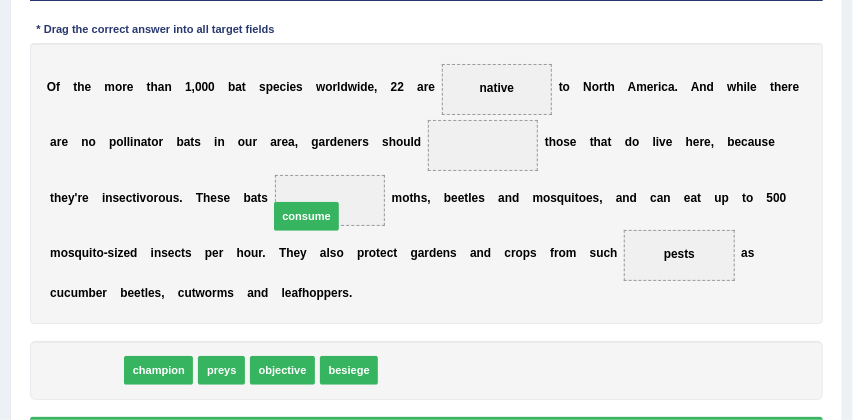 drag, startPoint x: 89, startPoint y: 372, endPoint x: 349, endPoint y: 189, distance: 317.94498 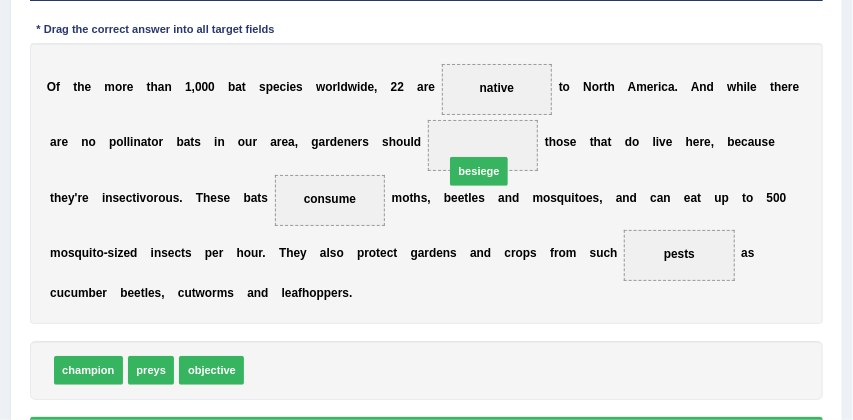 drag, startPoint x: 276, startPoint y: 373, endPoint x: 512, endPoint y: 139, distance: 332.3432 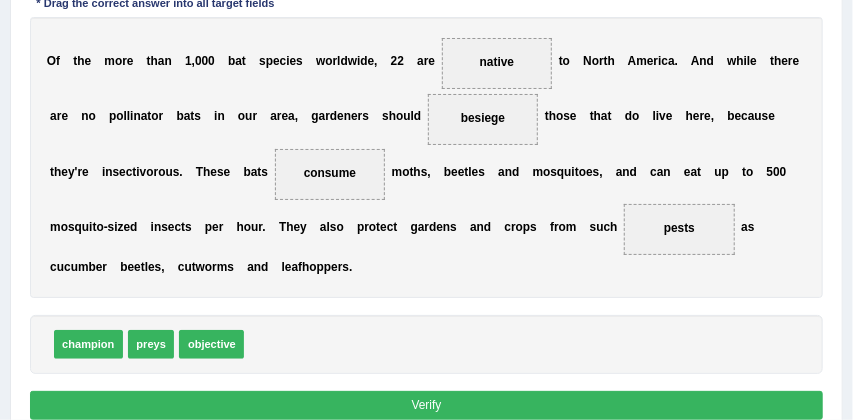 scroll, scrollTop: 412, scrollLeft: 0, axis: vertical 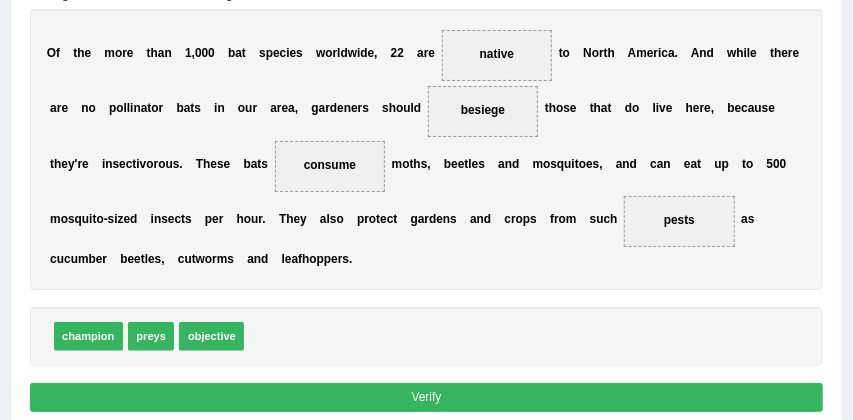 click on "Verify" at bounding box center (427, 397) 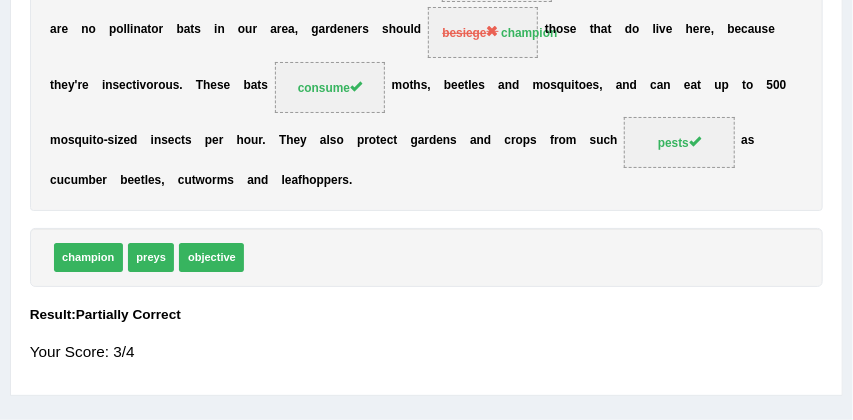 scroll, scrollTop: 332, scrollLeft: 0, axis: vertical 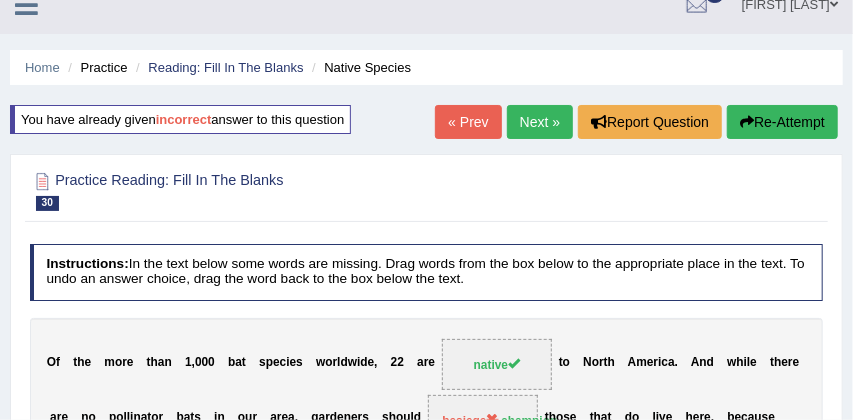 click on "Next »" at bounding box center (540, 122) 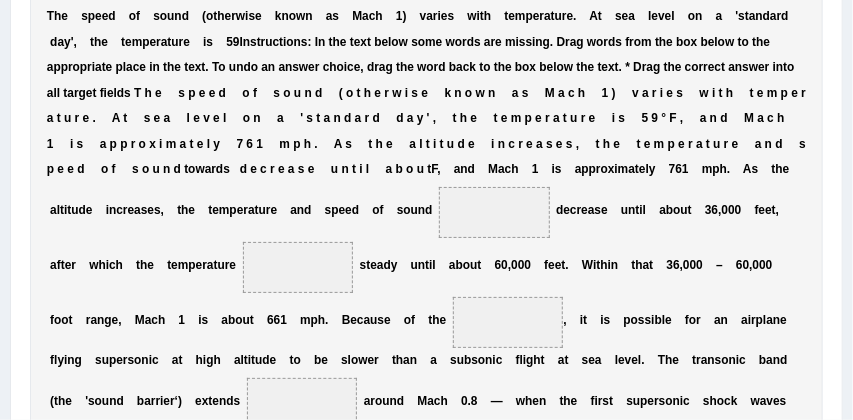 scroll, scrollTop: 372, scrollLeft: 0, axis: vertical 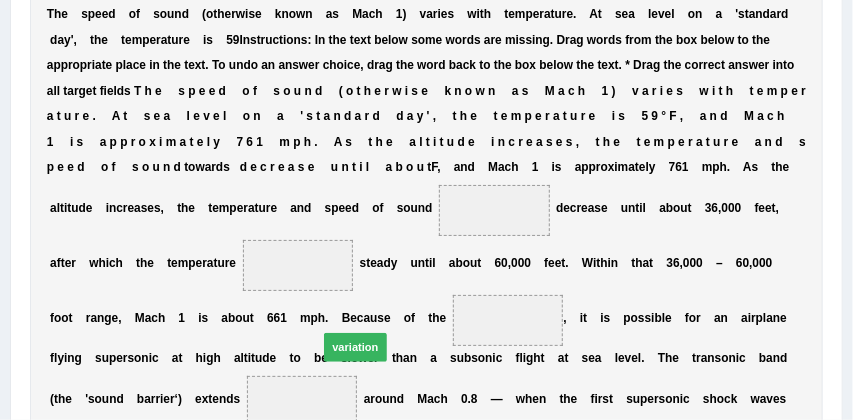drag, startPoint x: 288, startPoint y: 388, endPoint x: 377, endPoint y: 190, distance: 217.08293 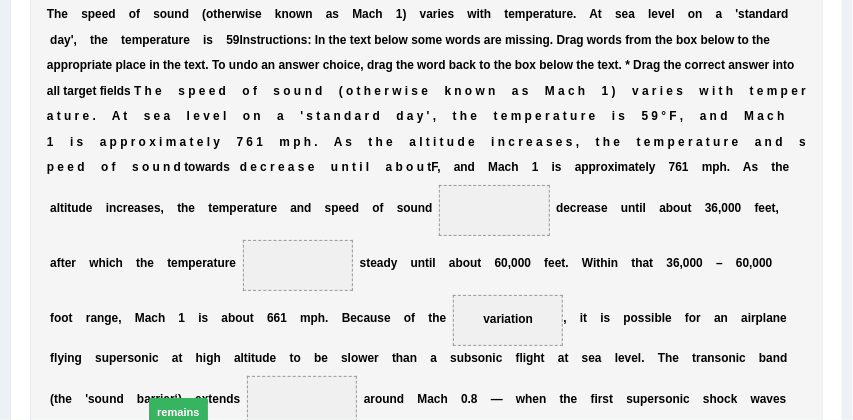 drag, startPoint x: 412, startPoint y: 389, endPoint x: 138, endPoint y: 267, distance: 299.93332 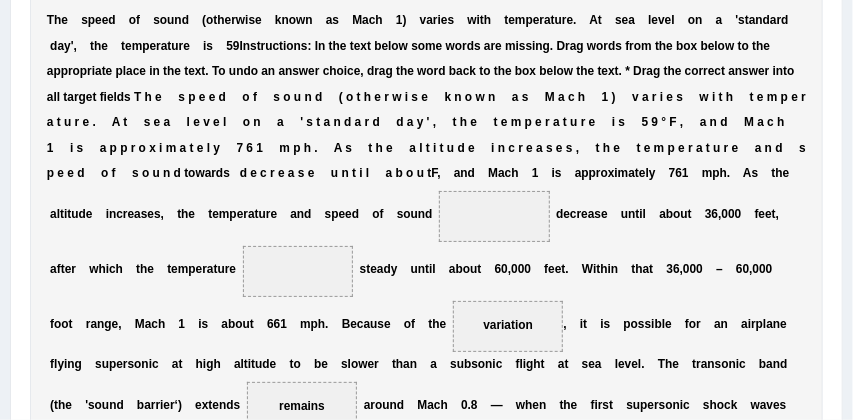 scroll, scrollTop: 367, scrollLeft: 0, axis: vertical 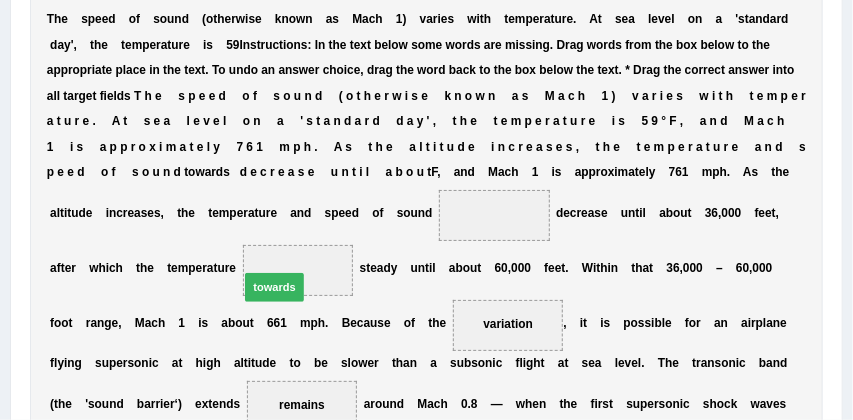 drag, startPoint x: 118, startPoint y: 392, endPoint x: 338, endPoint y: 78, distance: 383.40057 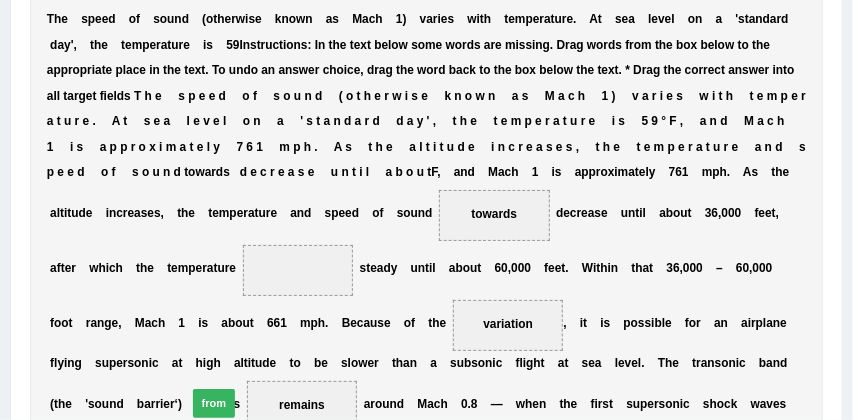 drag, startPoint x: 163, startPoint y: 393, endPoint x: 239, endPoint y: 156, distance: 248.88753 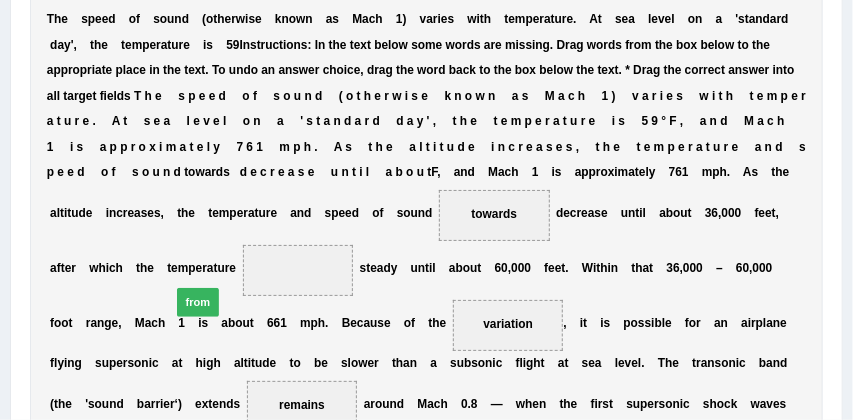 drag, startPoint x: 154, startPoint y: 396, endPoint x: 198, endPoint y: 125, distance: 274.5487 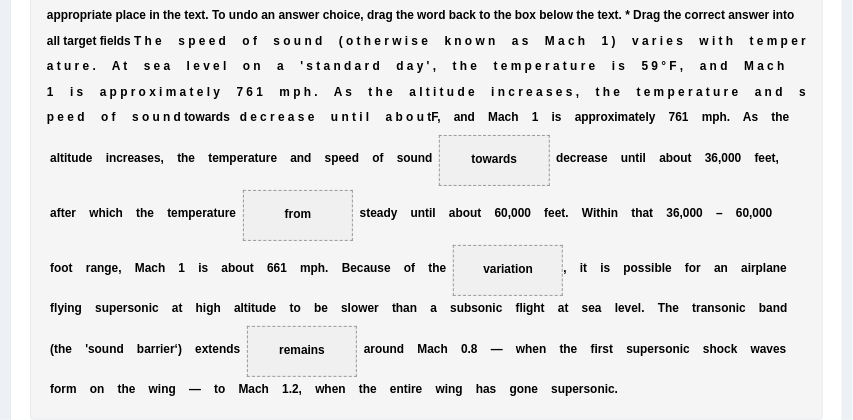 scroll, scrollTop: 422, scrollLeft: 0, axis: vertical 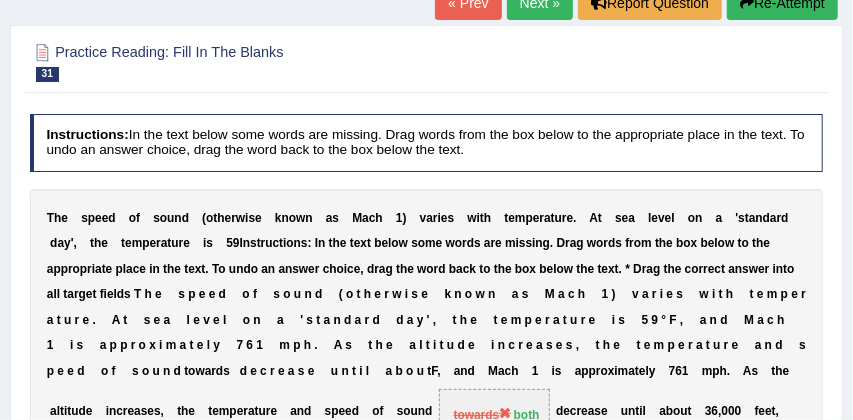 click on "Re-Attempt" at bounding box center [782, 3] 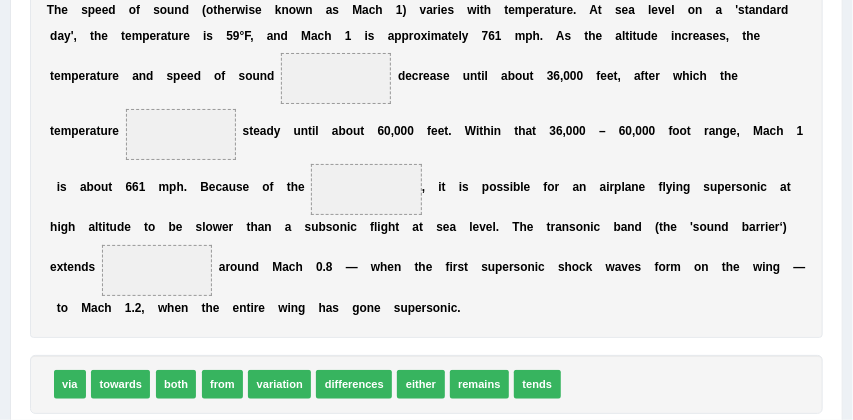 scroll, scrollTop: 448, scrollLeft: 0, axis: vertical 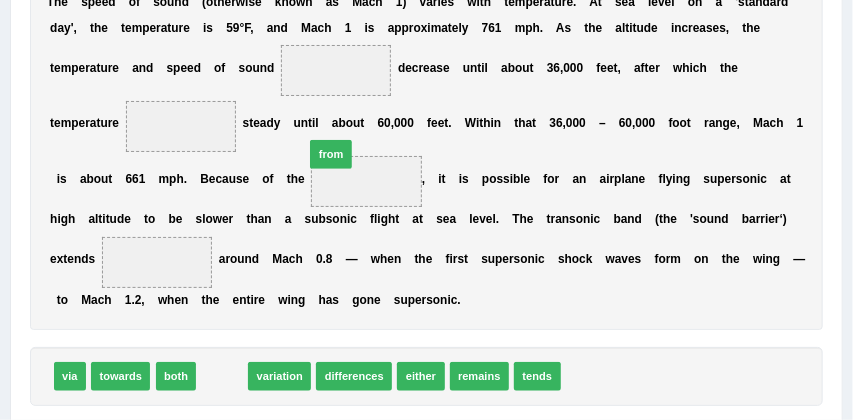 drag, startPoint x: 221, startPoint y: 379, endPoint x: 349, endPoint y: 118, distance: 290.69745 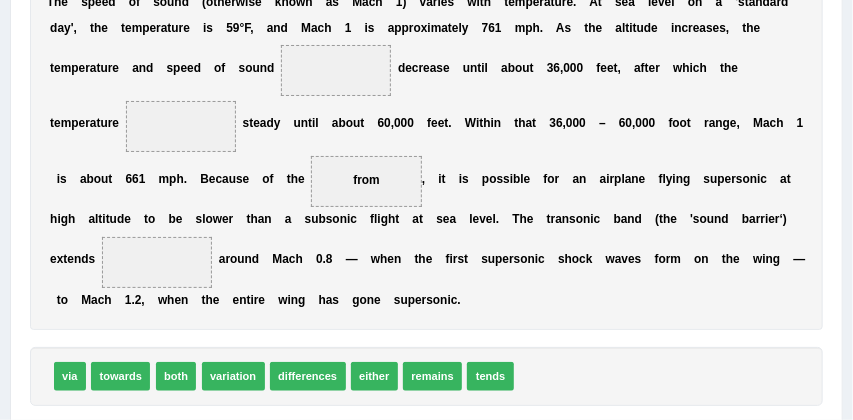 drag, startPoint x: 380, startPoint y: 181, endPoint x: 369, endPoint y: 62, distance: 119.507324 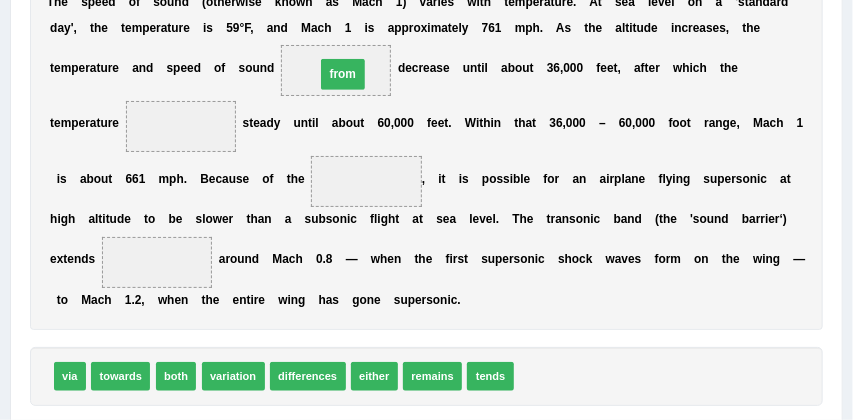 drag, startPoint x: 367, startPoint y: 186, endPoint x: 339, endPoint y: 62, distance: 127.12199 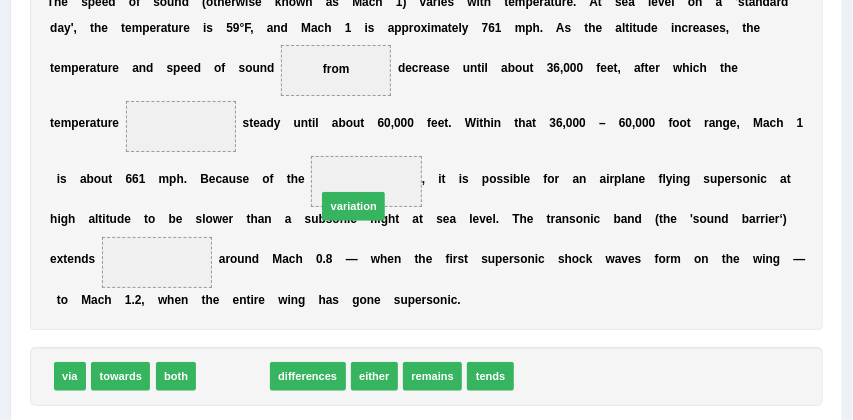 drag, startPoint x: 232, startPoint y: 374, endPoint x: 375, endPoint y: 171, distance: 248.31029 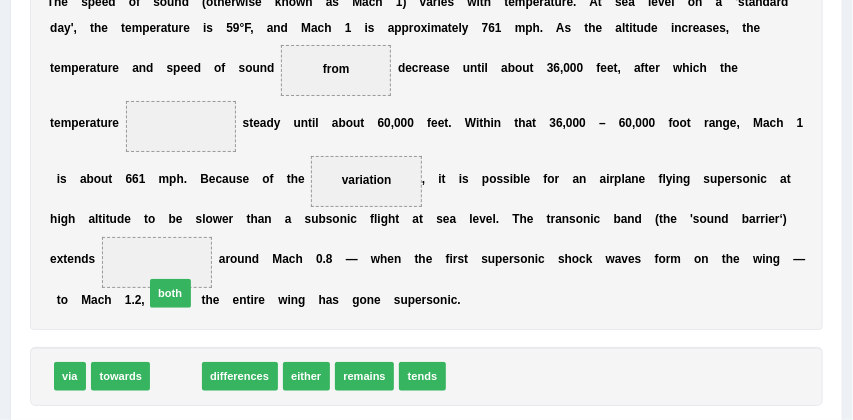 drag, startPoint x: 181, startPoint y: 374, endPoint x: 174, endPoint y: 269, distance: 105.23308 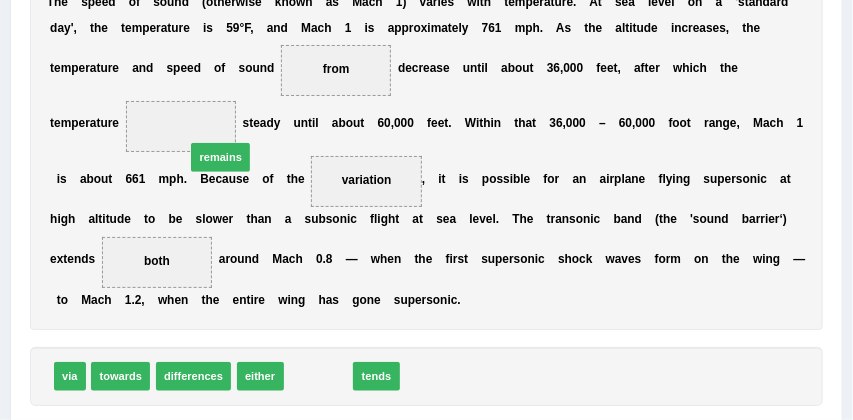 drag, startPoint x: 321, startPoint y: 380, endPoint x: 184, endPoint y: 95, distance: 316.2183 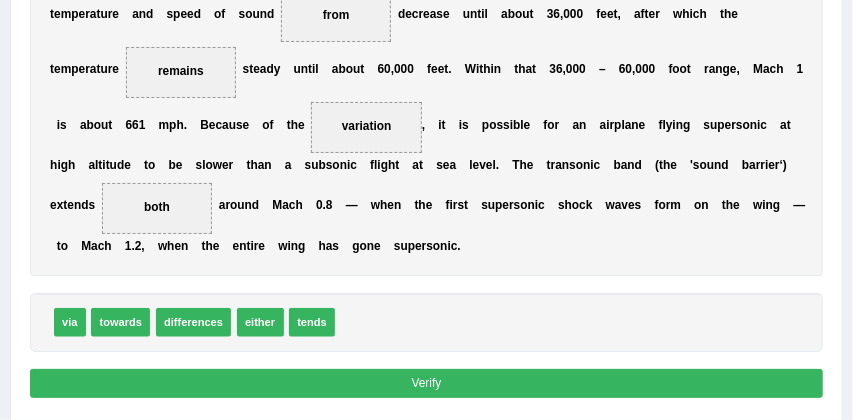 scroll, scrollTop: 512, scrollLeft: 0, axis: vertical 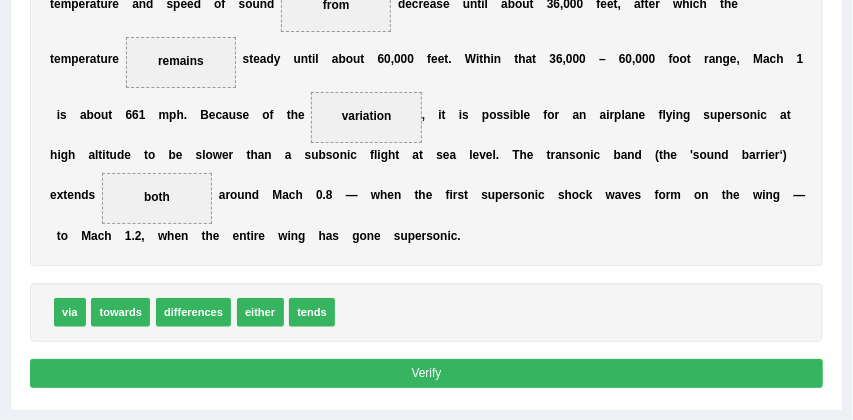 click on "Verify" at bounding box center (427, 373) 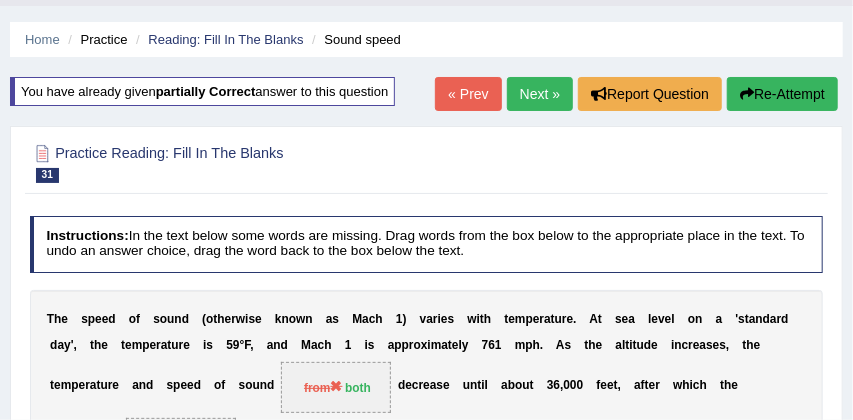 scroll, scrollTop: 21, scrollLeft: 0, axis: vertical 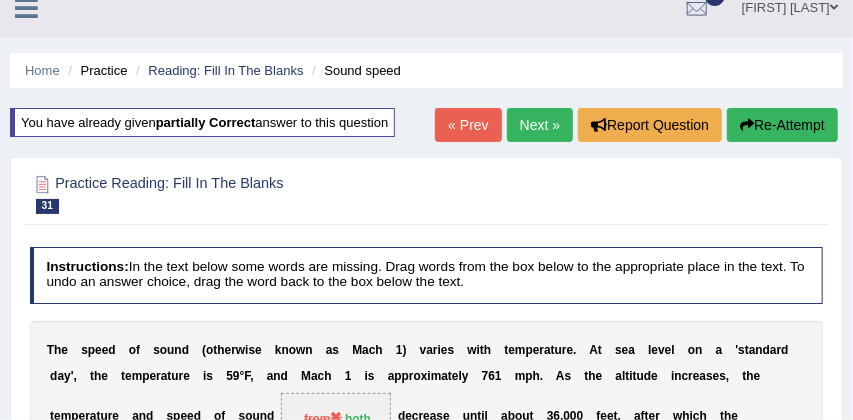 click on "Re-Attempt" at bounding box center (782, 125) 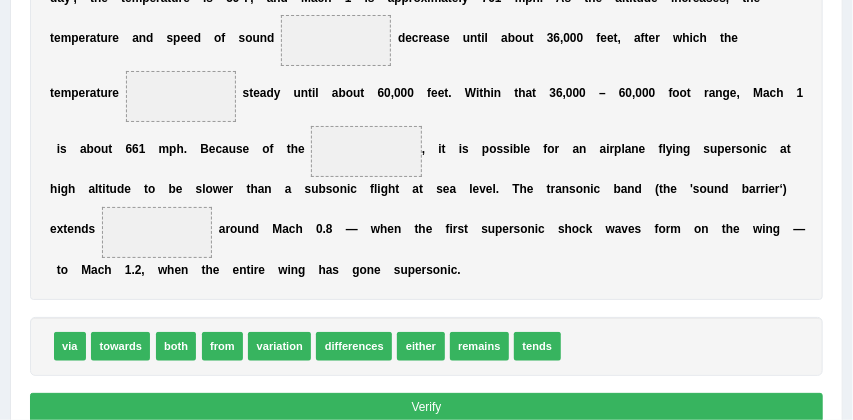 scroll, scrollTop: 485, scrollLeft: 0, axis: vertical 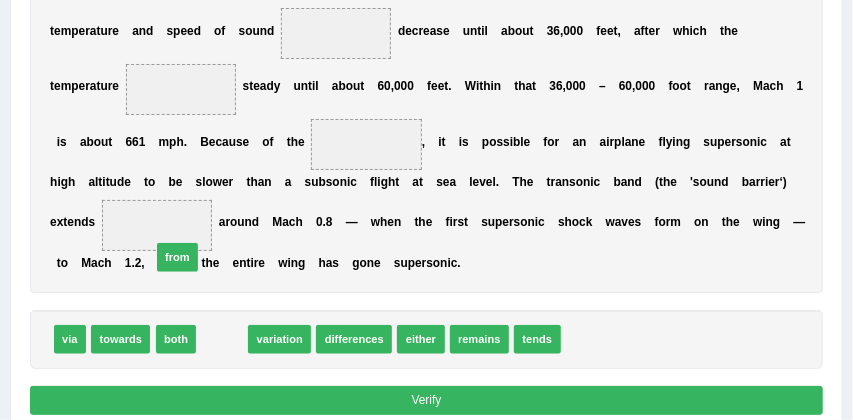 drag, startPoint x: 225, startPoint y: 344, endPoint x: 168, endPoint y: 233, distance: 124.77981 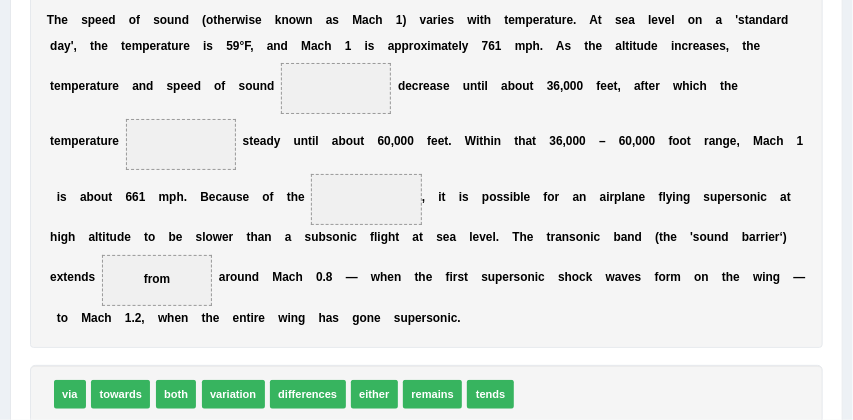 scroll, scrollTop: 428, scrollLeft: 0, axis: vertical 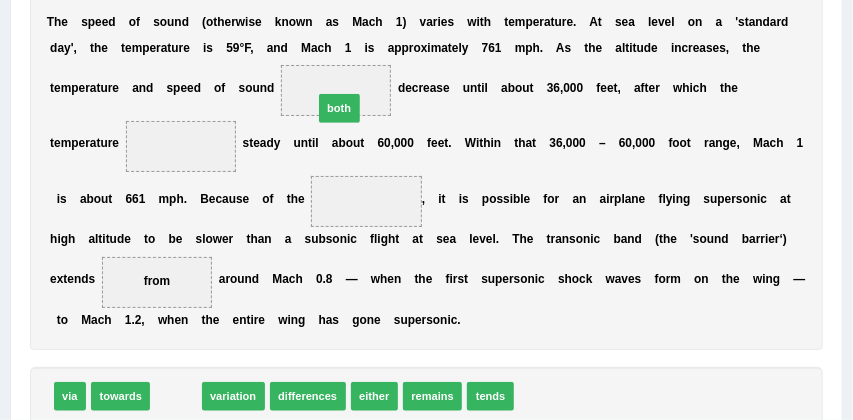 drag, startPoint x: 174, startPoint y: 400, endPoint x: 365, endPoint y: 60, distance: 389.97565 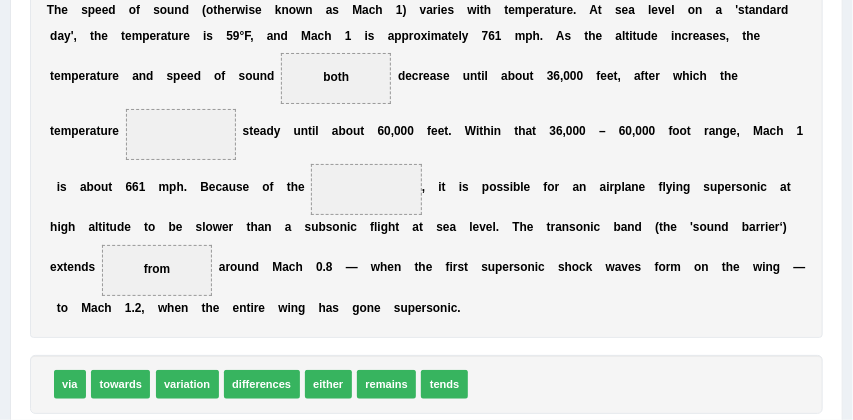 scroll, scrollTop: 441, scrollLeft: 0, axis: vertical 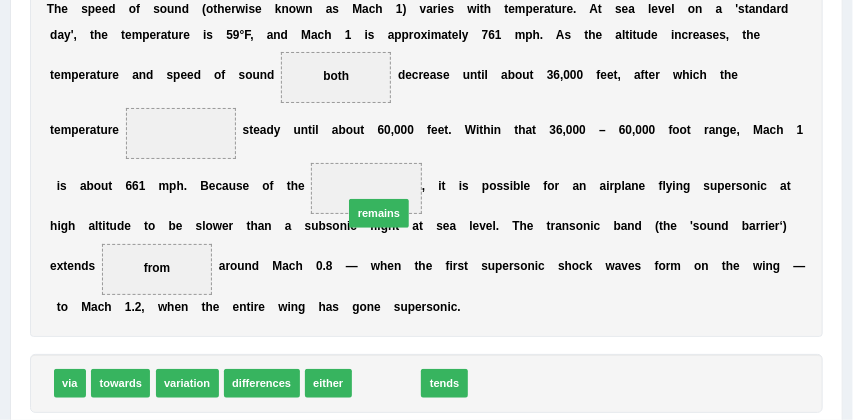 drag, startPoint x: 390, startPoint y: 387, endPoint x: 381, endPoint y: 187, distance: 200.2024 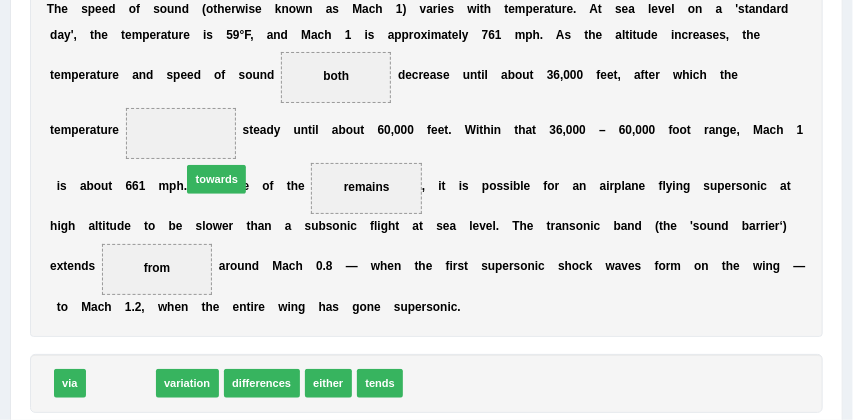 drag, startPoint x: 124, startPoint y: 385, endPoint x: 232, endPoint y: 133, distance: 274.16785 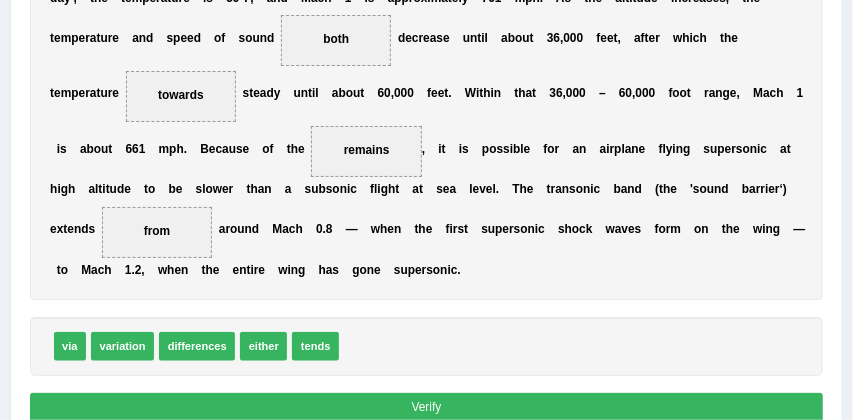 scroll, scrollTop: 488, scrollLeft: 0, axis: vertical 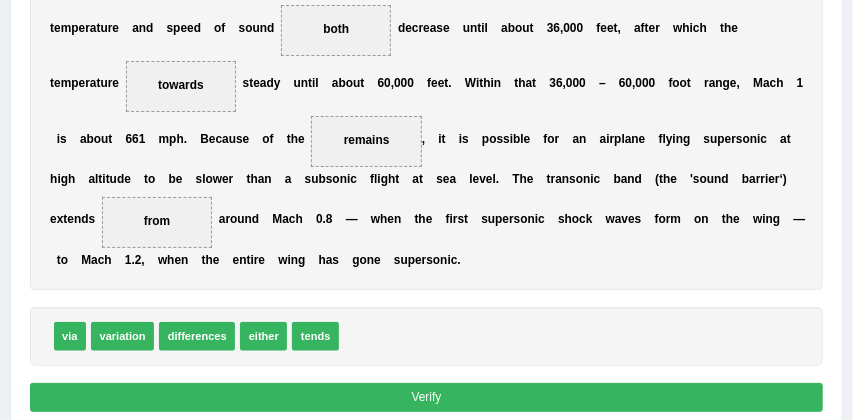 click on "Verify" at bounding box center [427, 397] 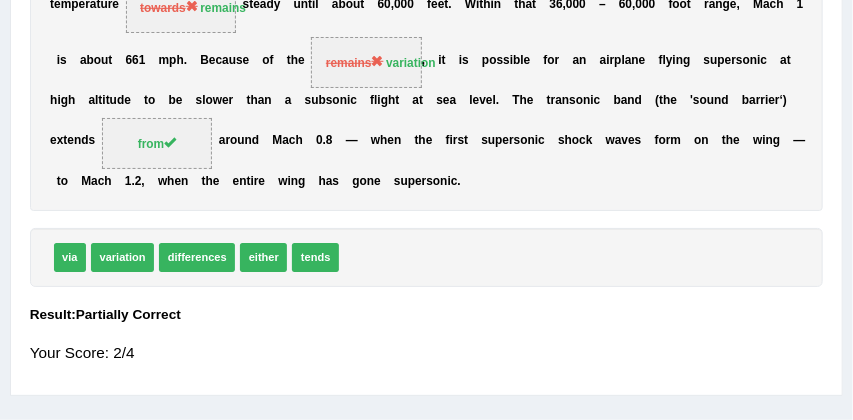 scroll, scrollTop: 408, scrollLeft: 0, axis: vertical 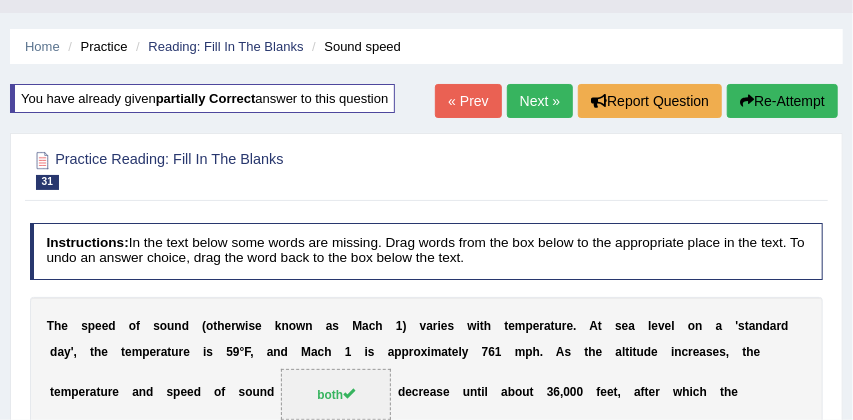 click on "Next »" at bounding box center (540, 101) 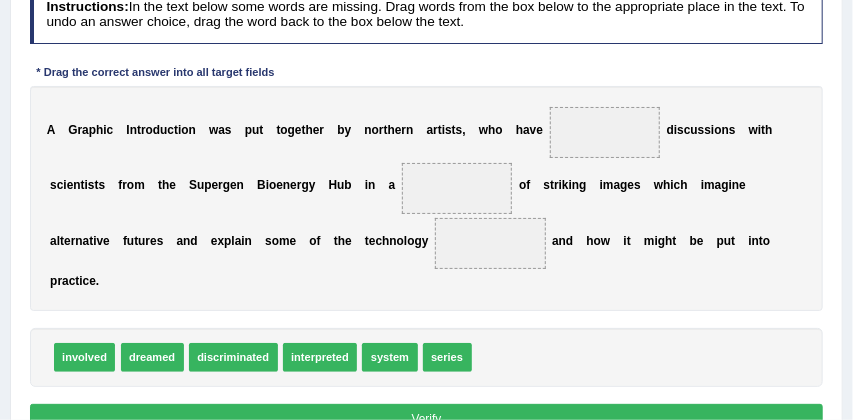 scroll, scrollTop: 273, scrollLeft: 0, axis: vertical 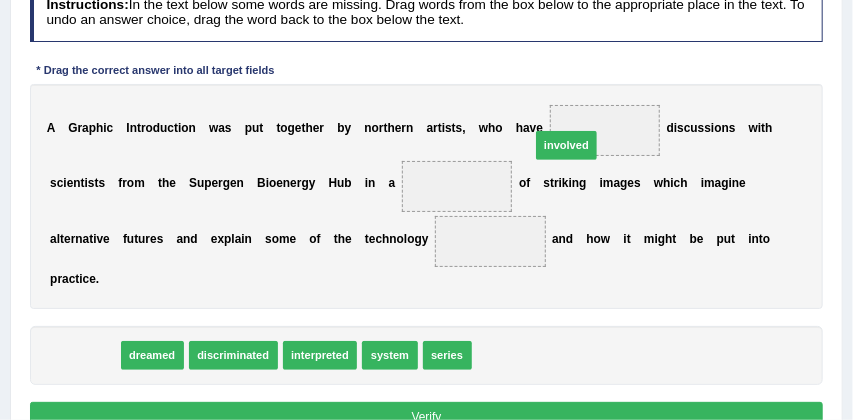 drag, startPoint x: 89, startPoint y: 353, endPoint x: 664, endPoint y: 101, distance: 627.79694 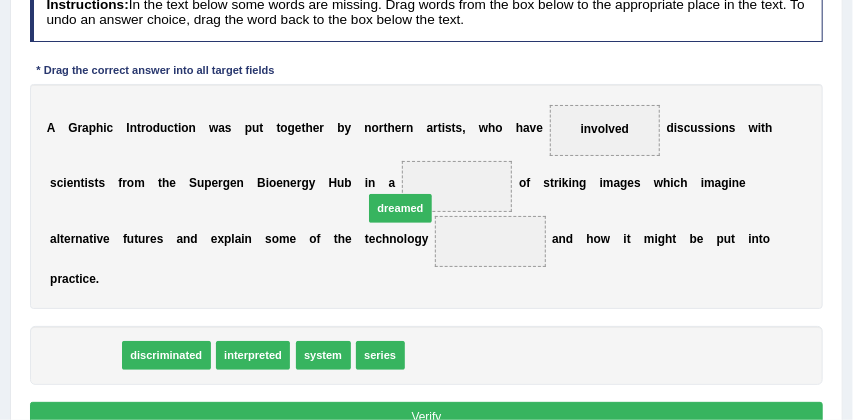 drag, startPoint x: 84, startPoint y: 358, endPoint x: 488, endPoint y: 171, distance: 445.17975 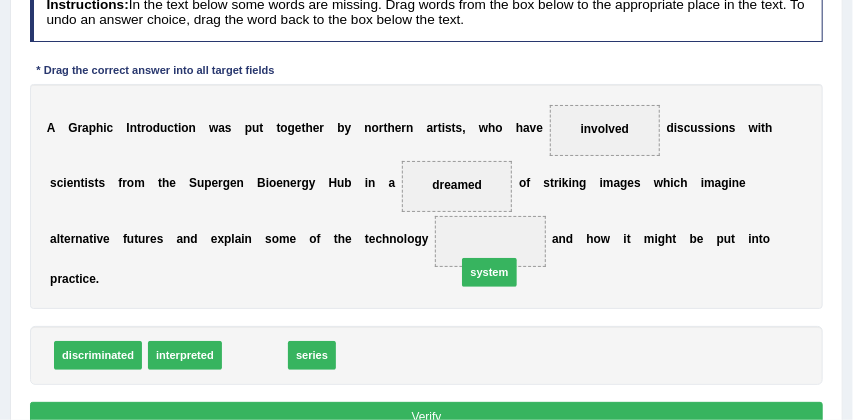 drag, startPoint x: 249, startPoint y: 362, endPoint x: 530, endPoint y: 259, distance: 299.28247 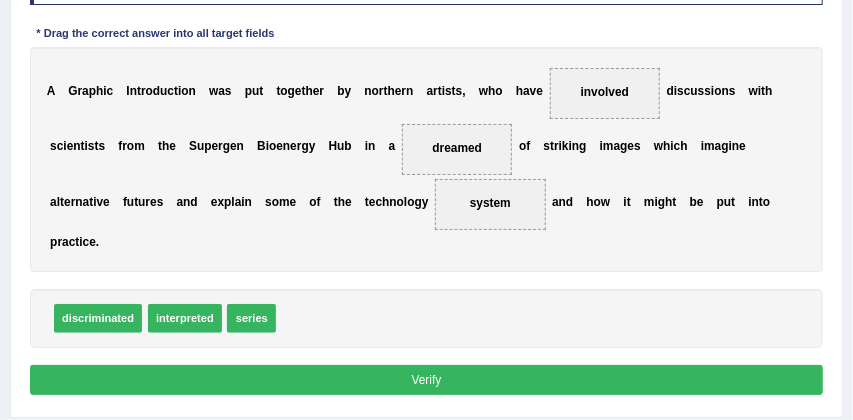 scroll, scrollTop: 320, scrollLeft: 0, axis: vertical 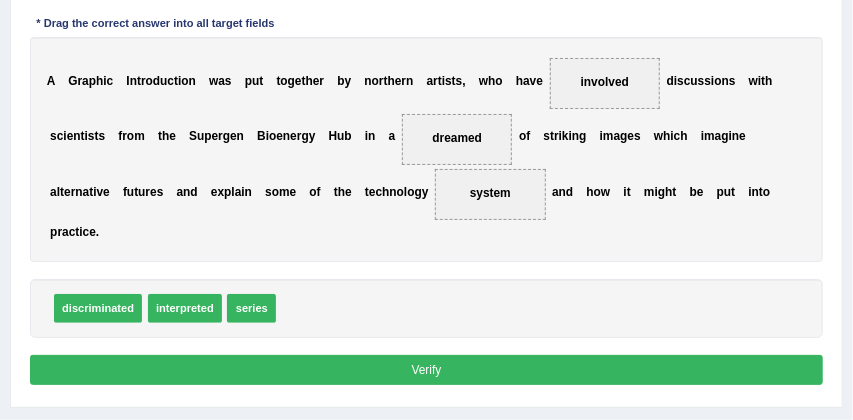 click on "Verify" at bounding box center [427, 369] 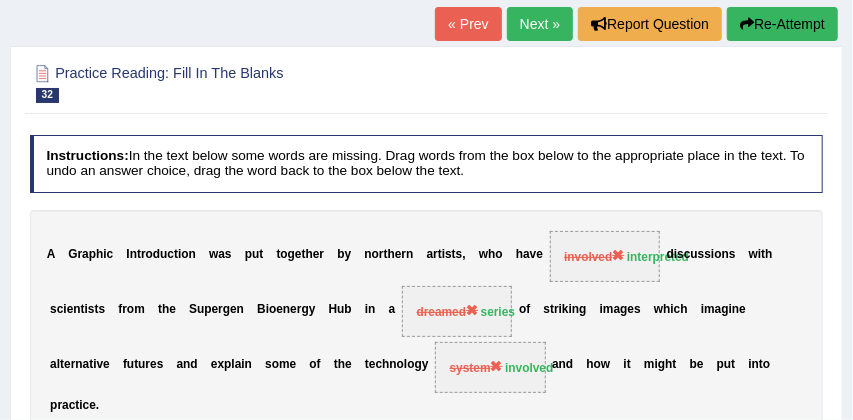 scroll, scrollTop: 94, scrollLeft: 0, axis: vertical 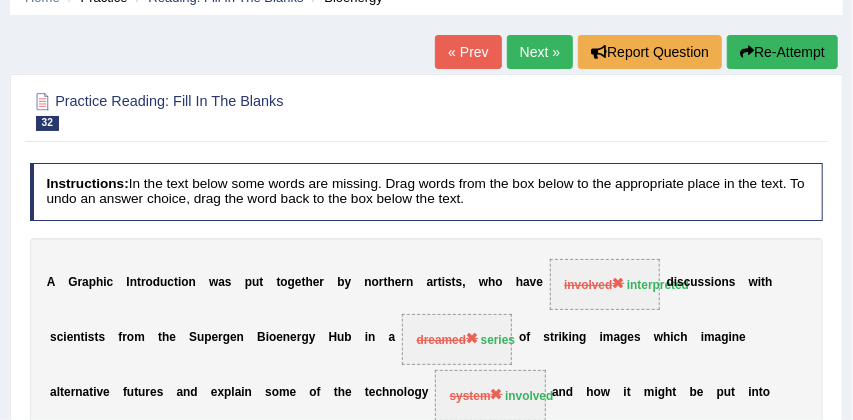 click on "Re-Attempt" at bounding box center [782, 52] 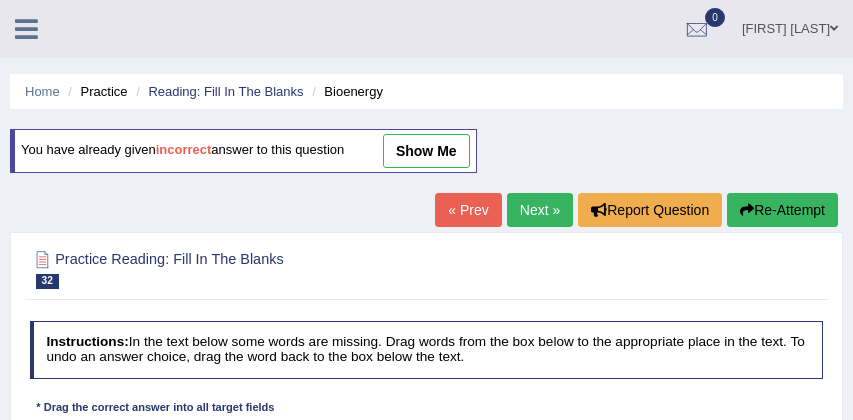scroll, scrollTop: 340, scrollLeft: 0, axis: vertical 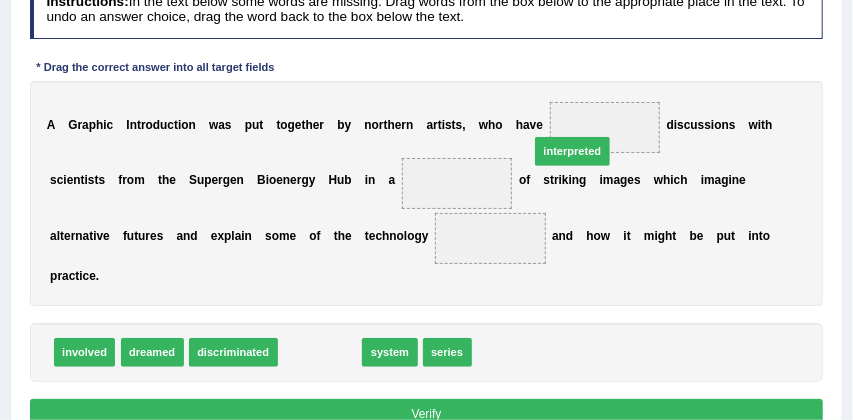drag, startPoint x: 308, startPoint y: 353, endPoint x: 638, endPoint y: 96, distance: 418.26904 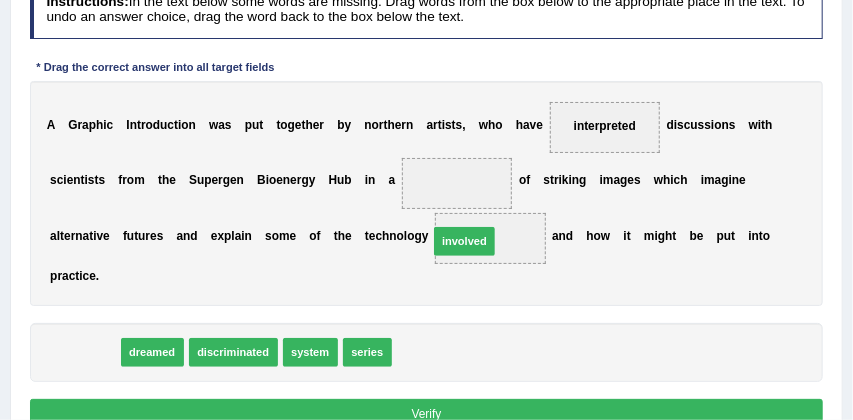 drag, startPoint x: 67, startPoint y: 358, endPoint x: 515, endPoint y: 226, distance: 467.04175 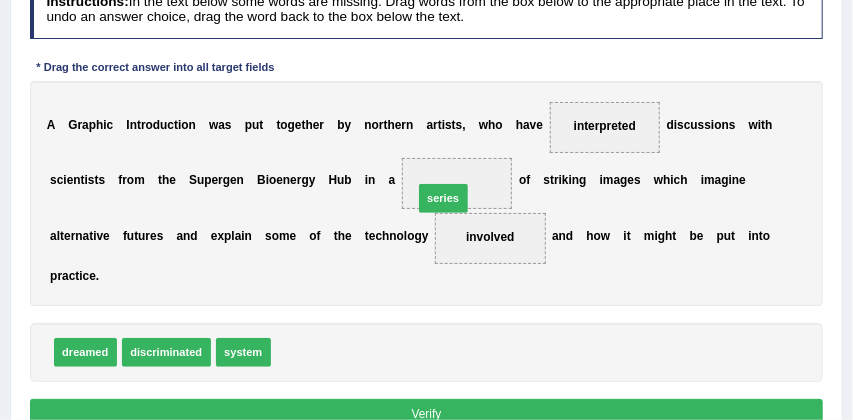 drag, startPoint x: 287, startPoint y: 354, endPoint x: 461, endPoint y: 170, distance: 253.24297 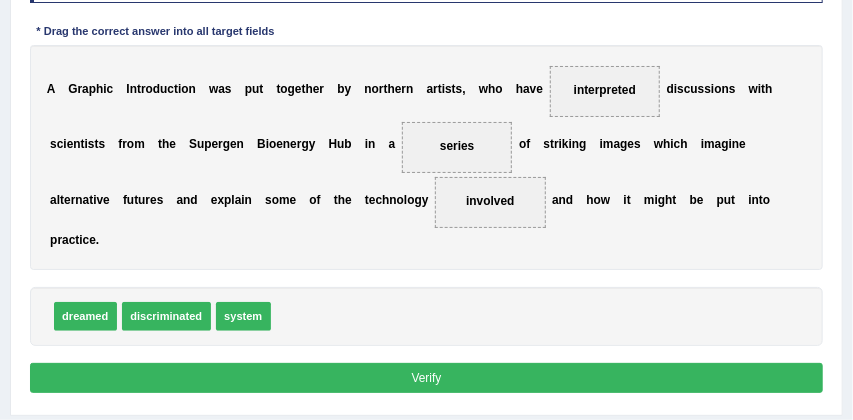 scroll, scrollTop: 380, scrollLeft: 0, axis: vertical 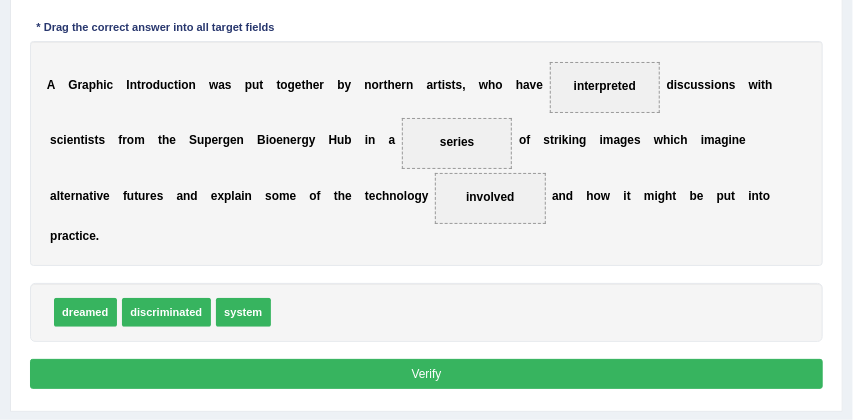 click on "Verify" at bounding box center (427, 373) 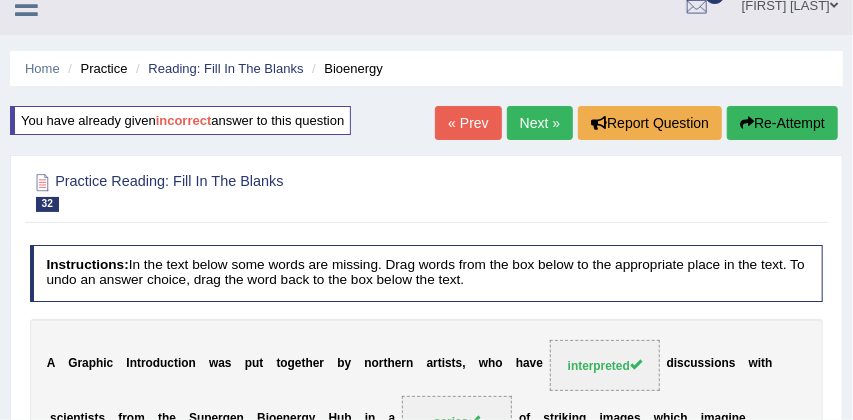 scroll, scrollTop: 0, scrollLeft: 0, axis: both 